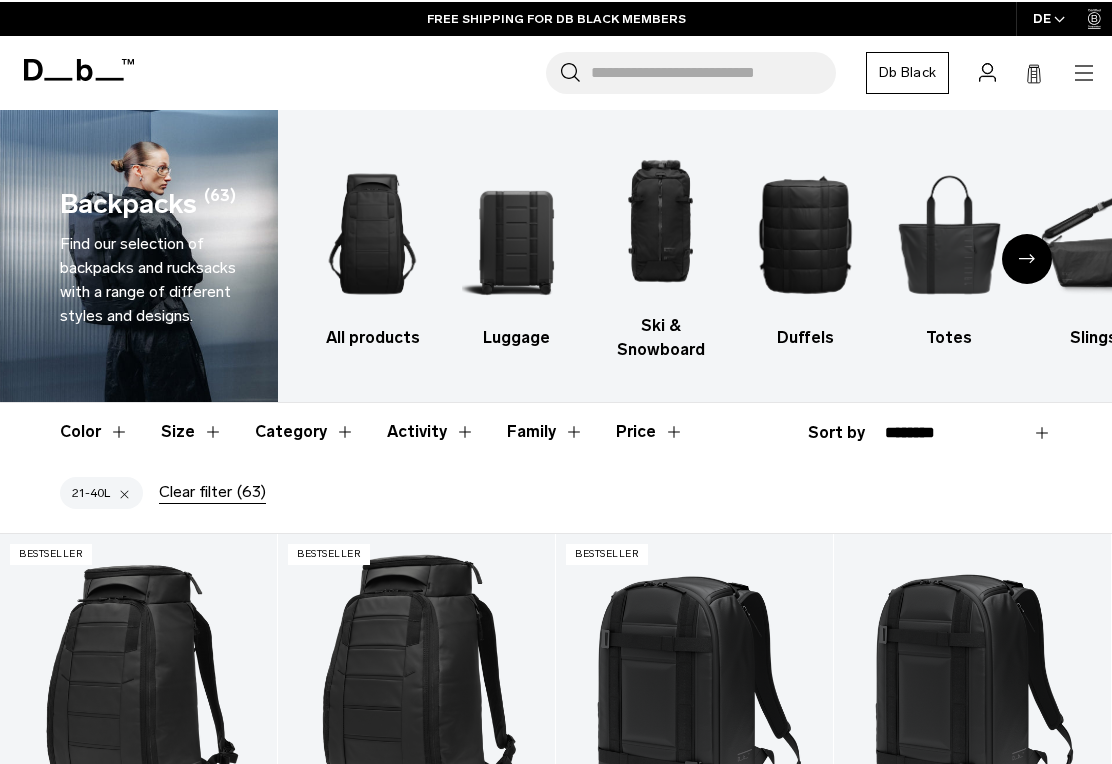 scroll, scrollTop: 0, scrollLeft: 0, axis: both 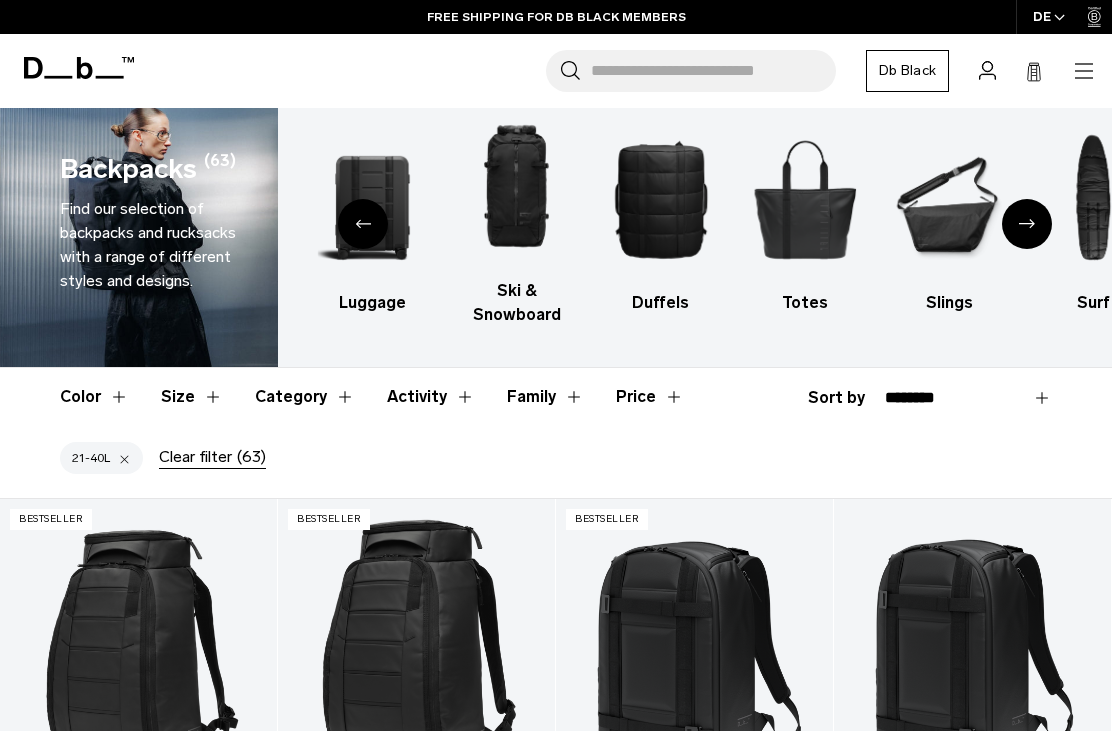 click 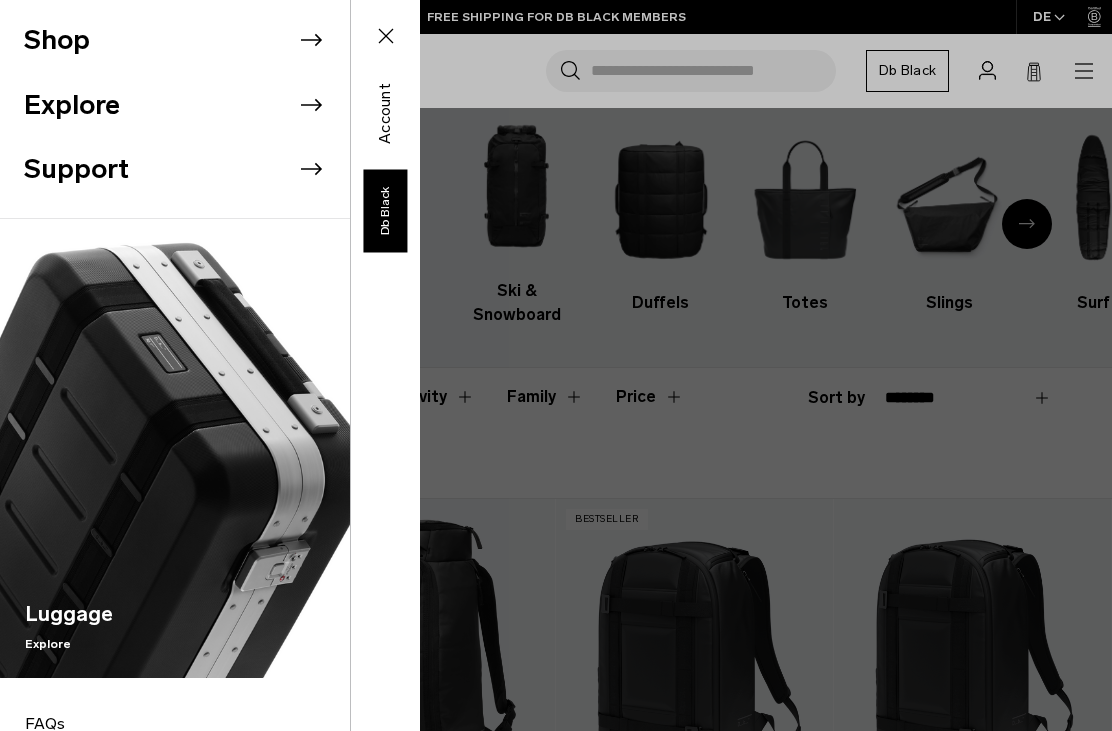 click on "Shop" at bounding box center (187, 40) 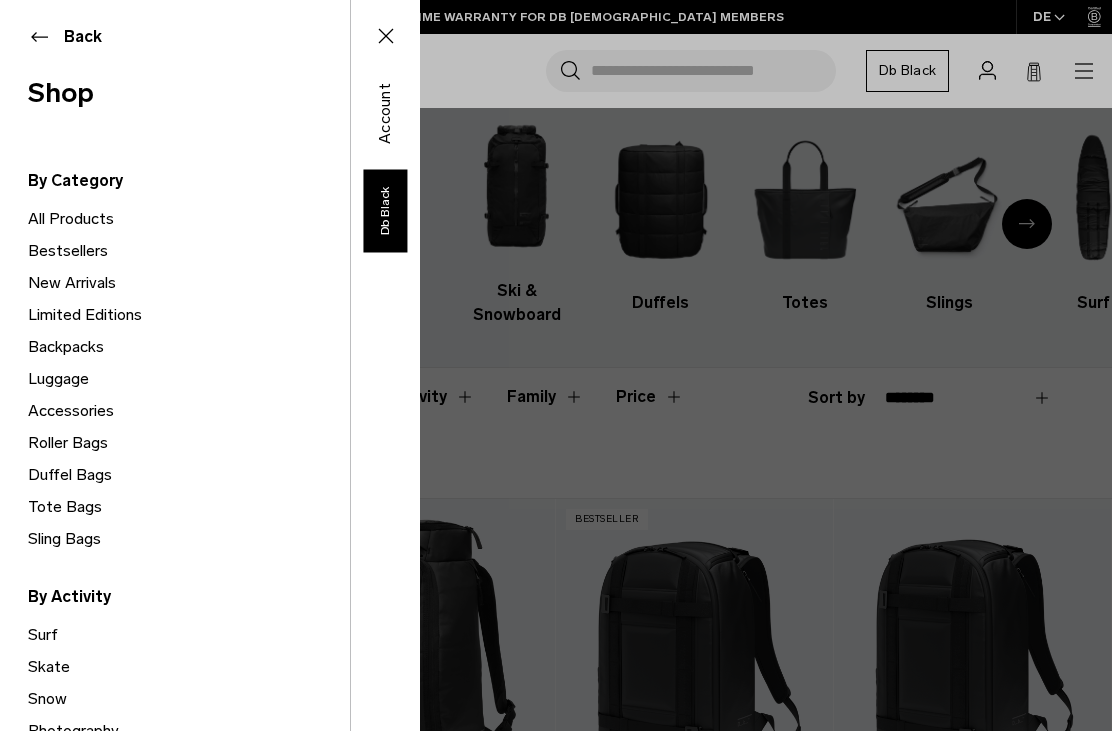 click on "Backpacks" at bounding box center (189, 347) 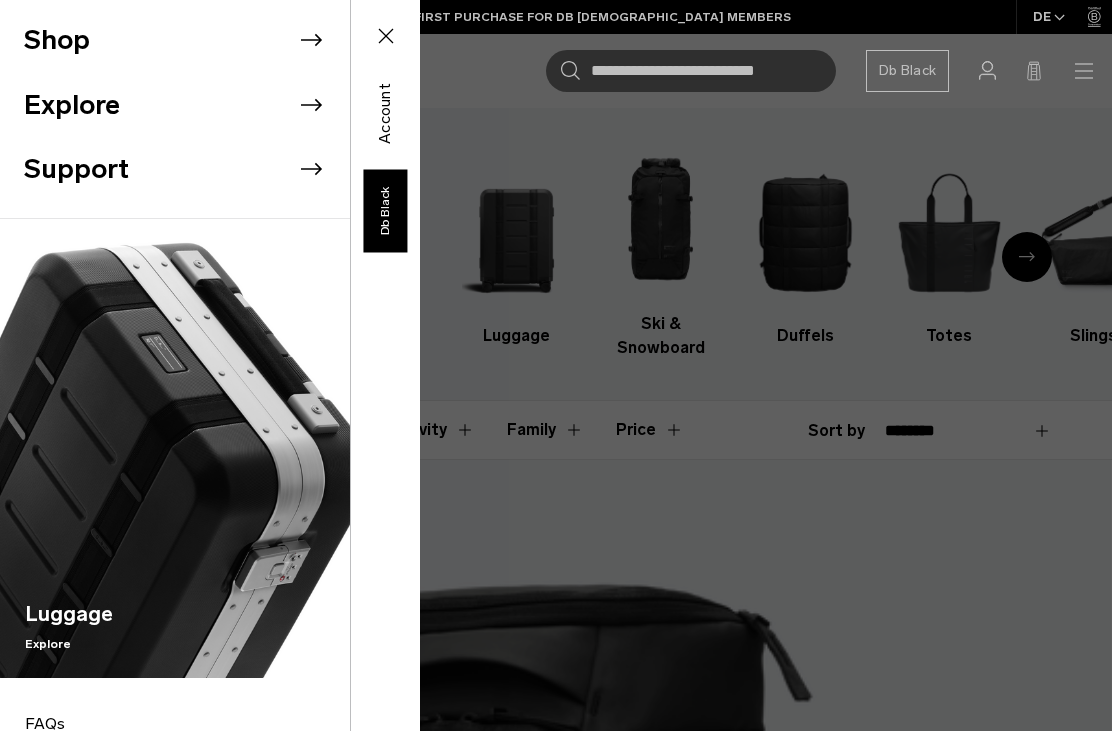 scroll, scrollTop: 0, scrollLeft: 0, axis: both 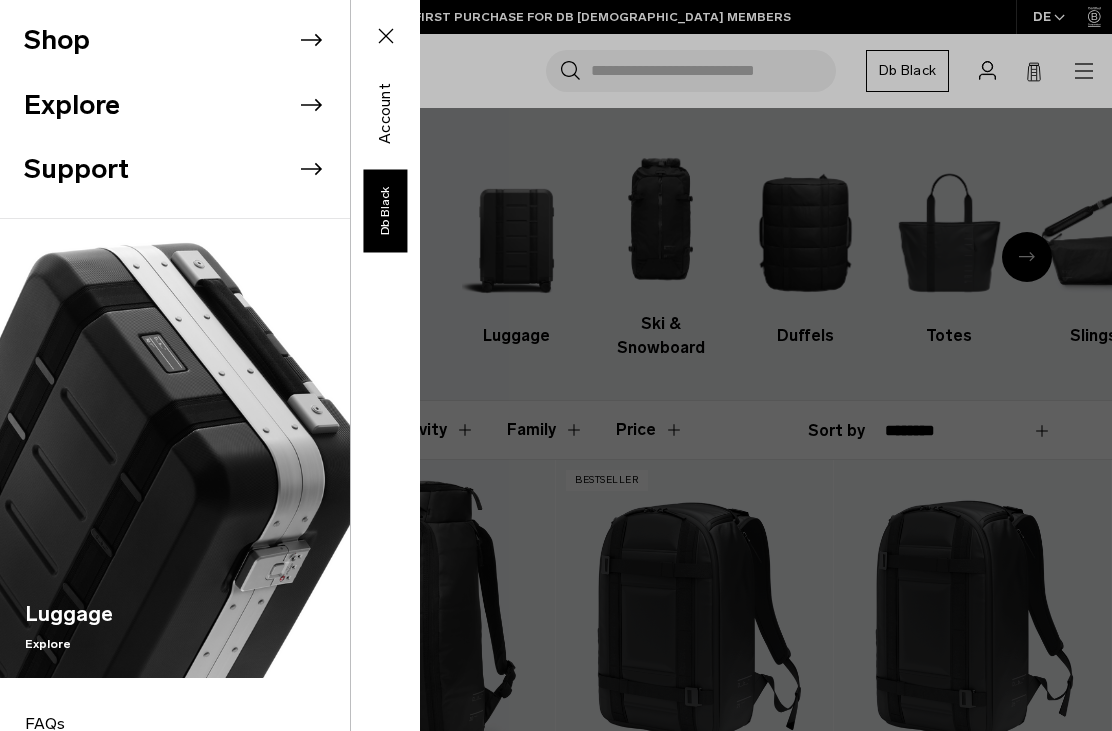 click on "Shop" at bounding box center (187, 40) 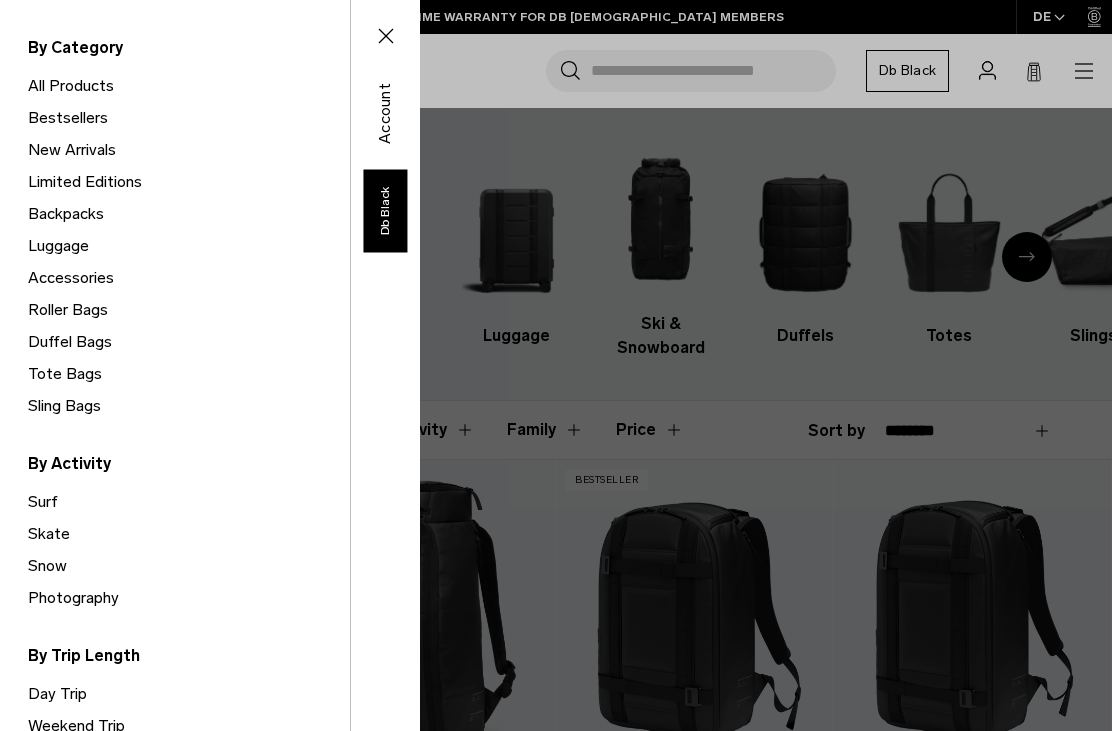 scroll, scrollTop: 130, scrollLeft: 0, axis: vertical 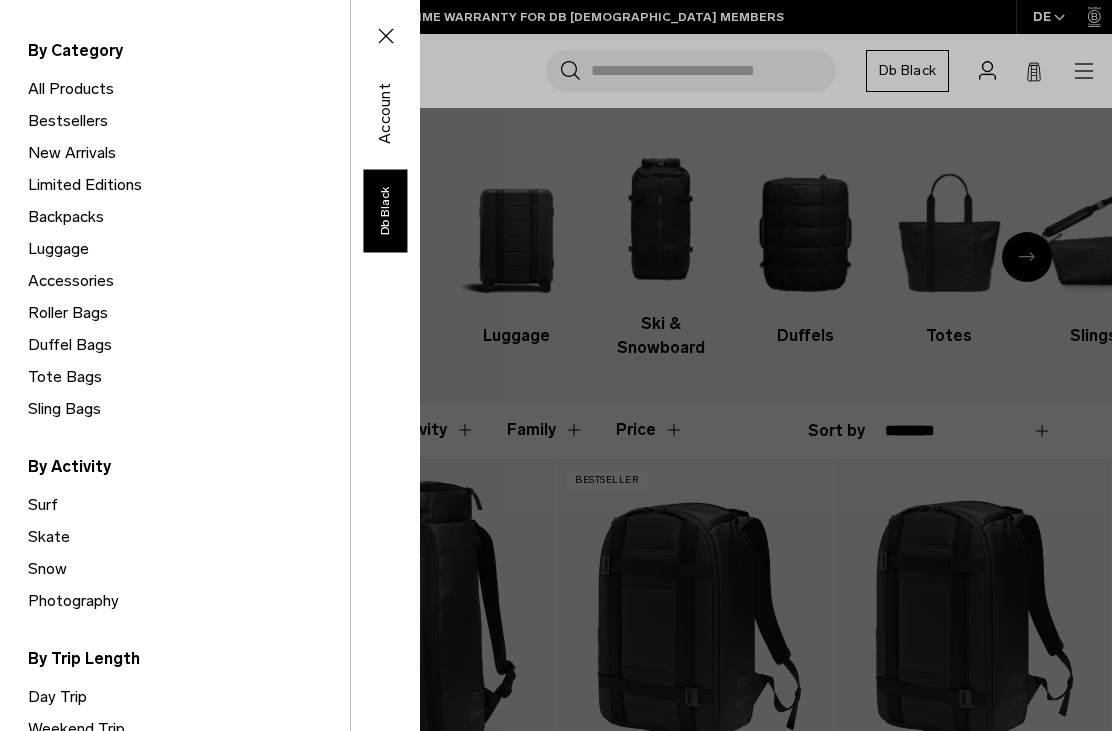 click on "Luggage" at bounding box center [189, 249] 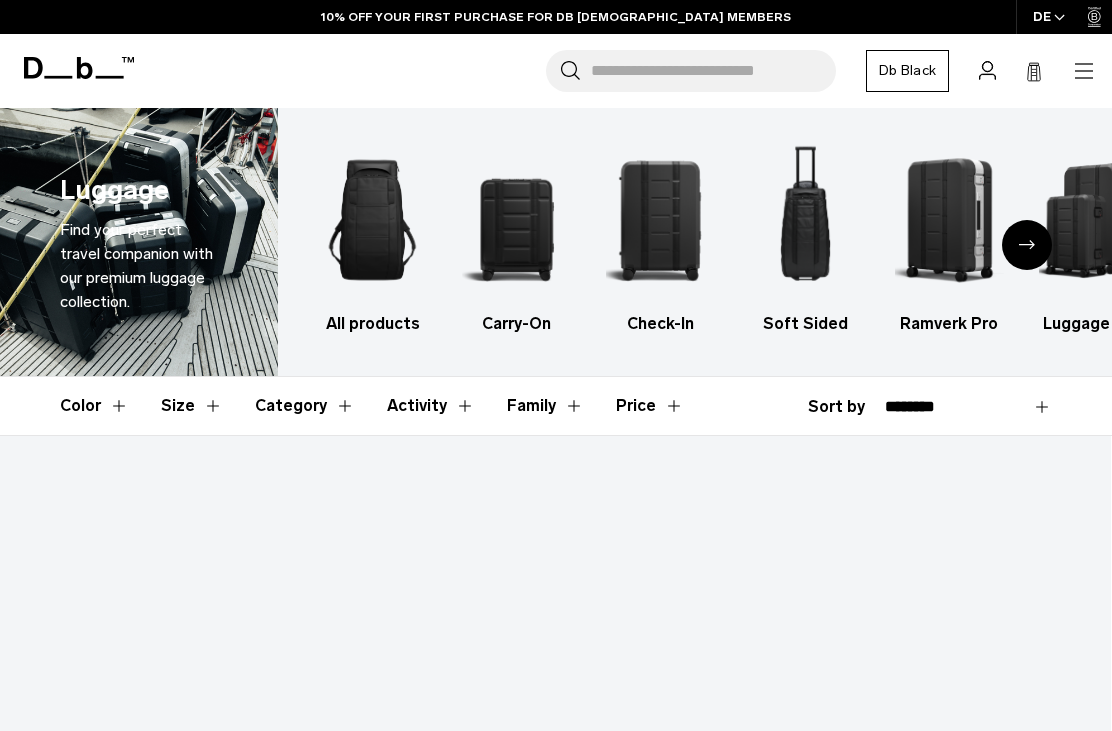 scroll, scrollTop: 1865, scrollLeft: 0, axis: vertical 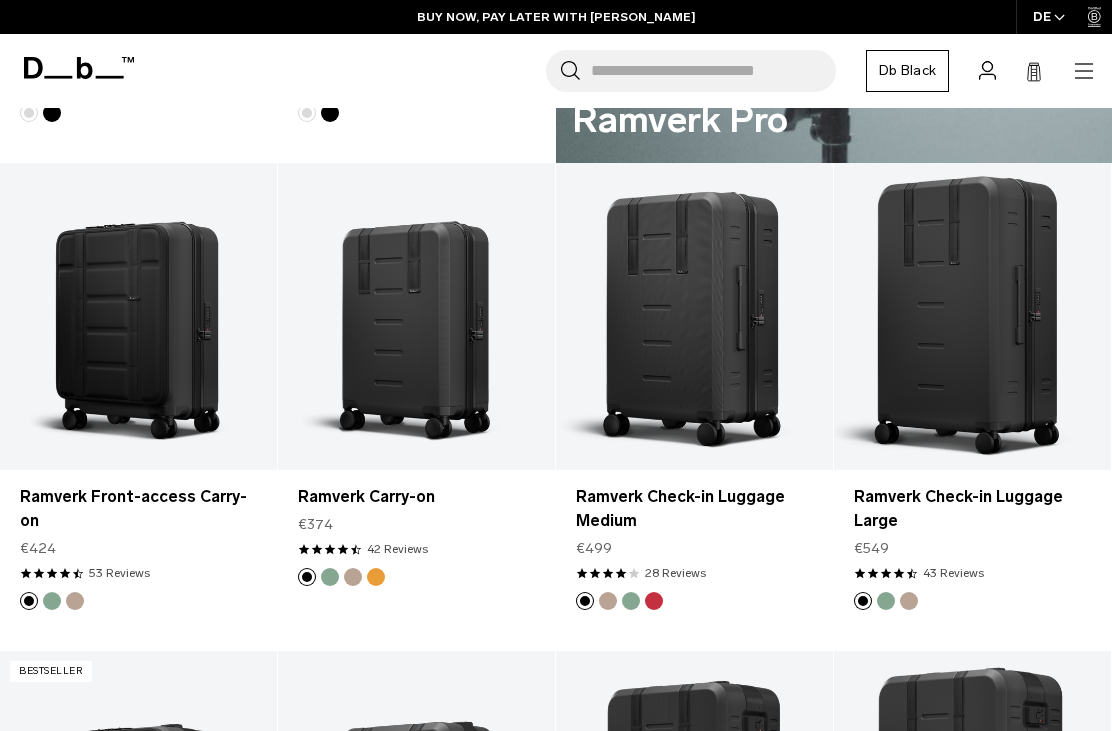 click on "Add to Cart" at bounding box center (416, 437) 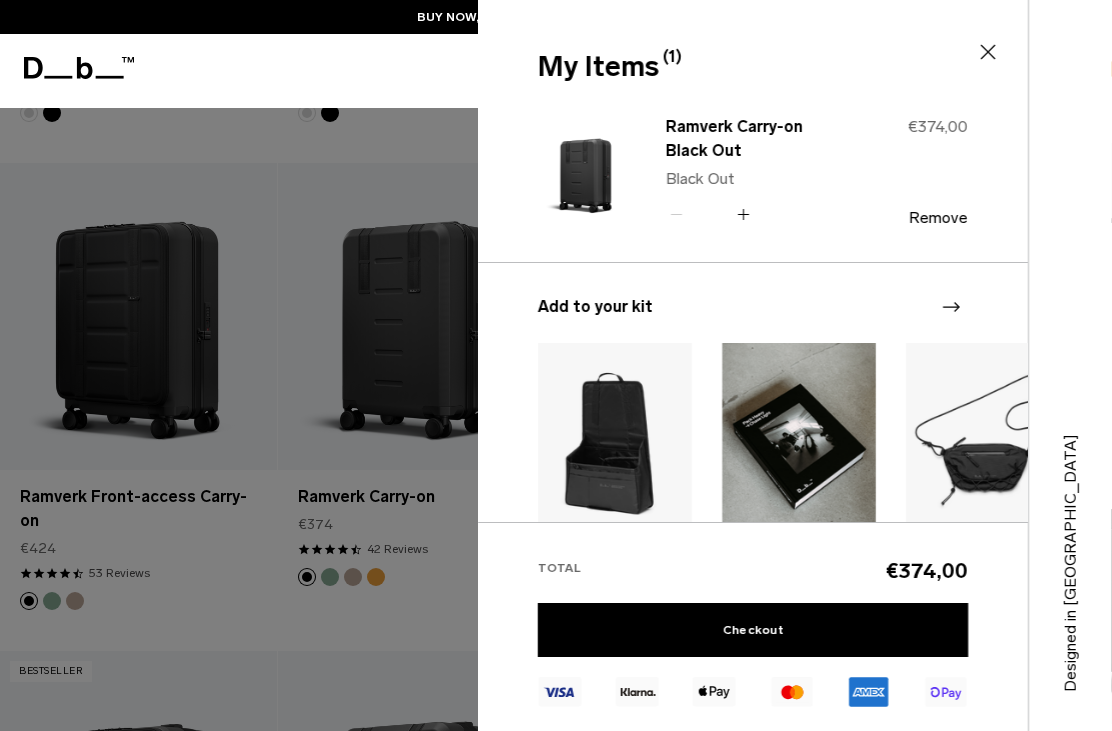 click on "My Items
(1)
Close" at bounding box center [751, 50] 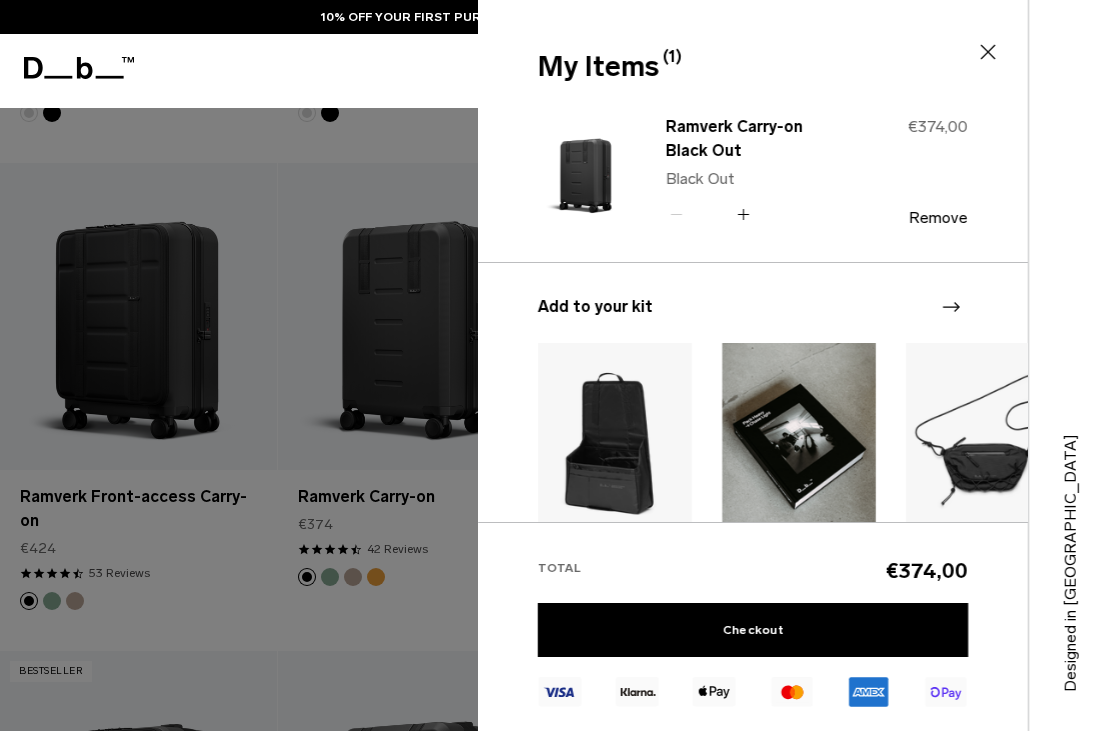 click on "Ramverk Carry-on Black Out
Black Out
Quantity
-
*
+
€374,00
Remove" at bounding box center (753, 187) 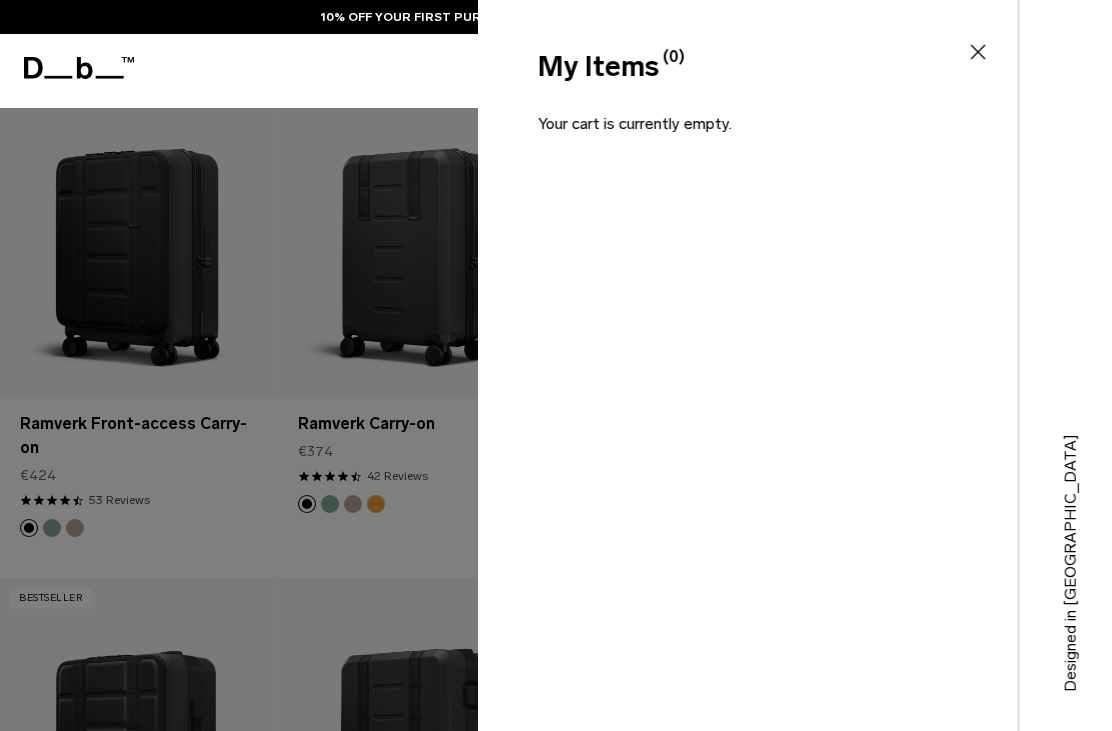 scroll, scrollTop: 1301, scrollLeft: 0, axis: vertical 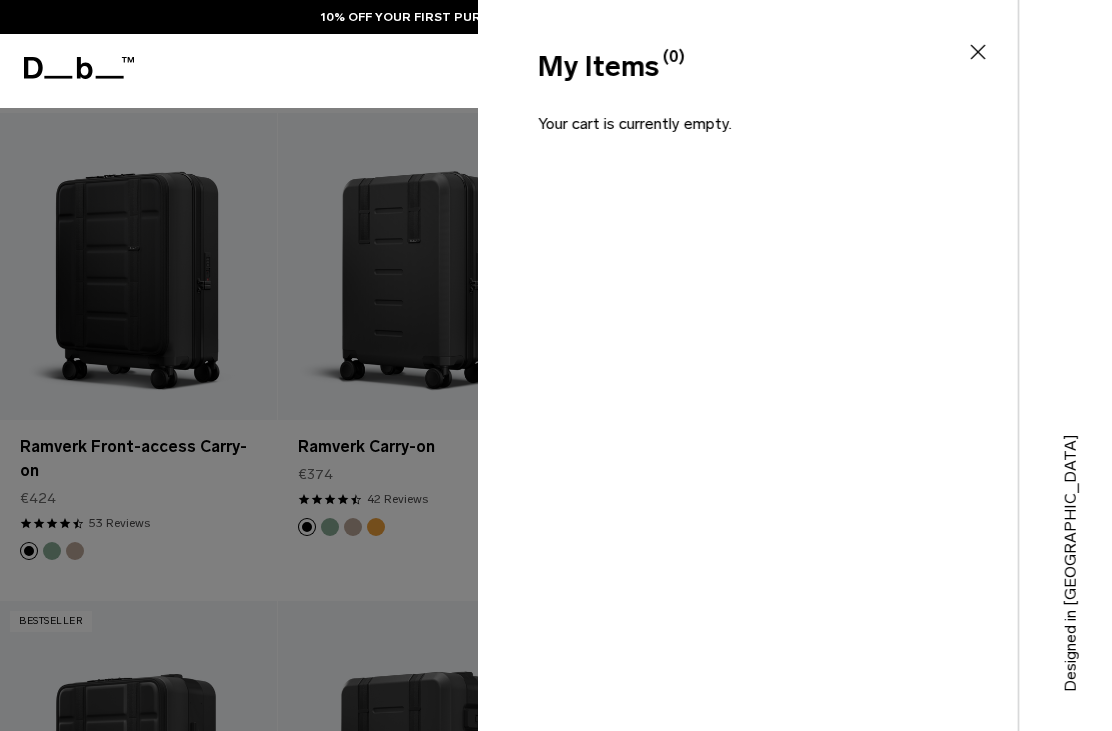 click 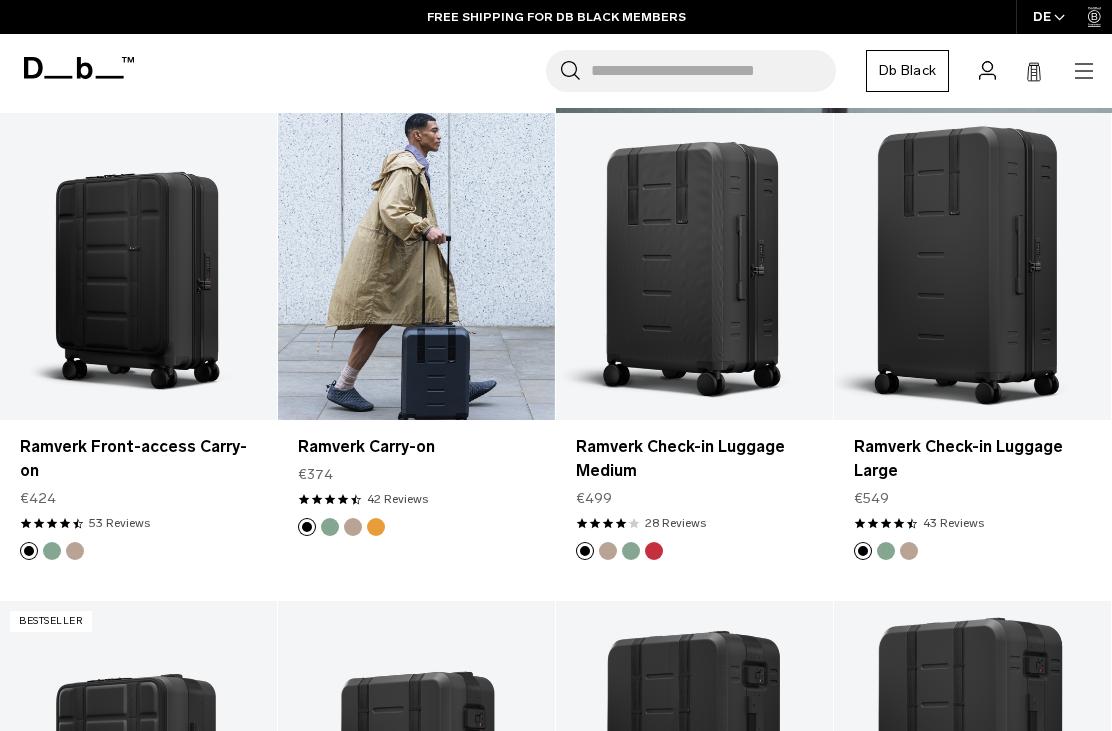 click at bounding box center [416, 267] 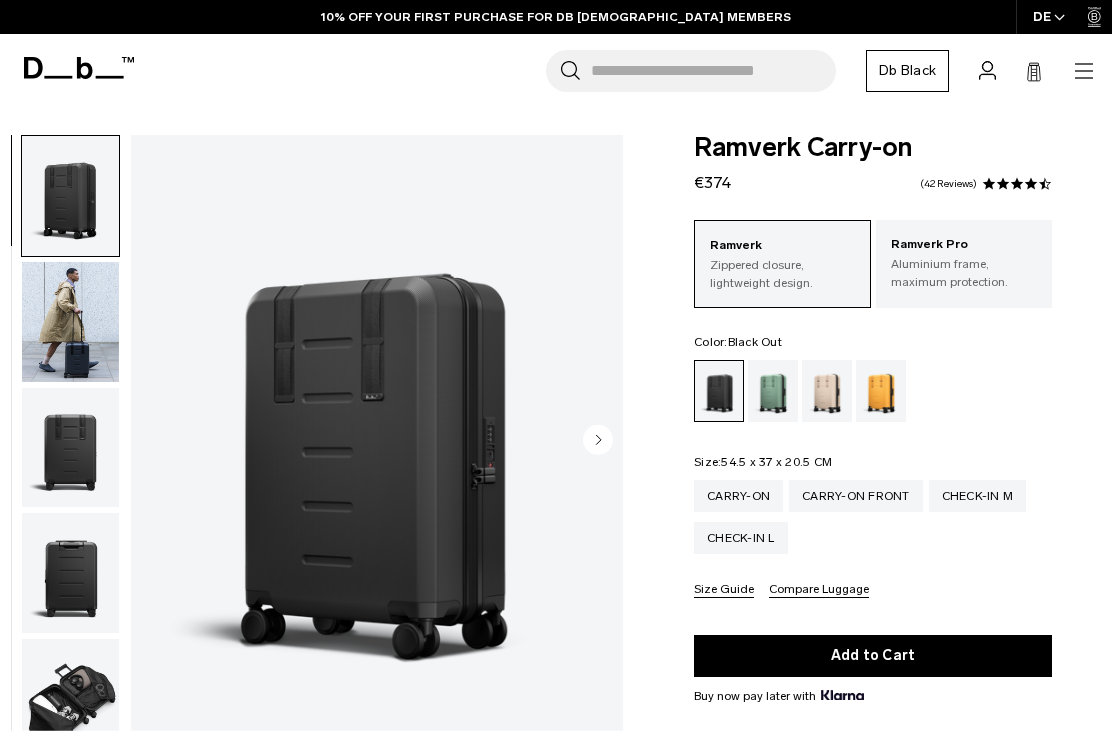 scroll, scrollTop: 0, scrollLeft: 0, axis: both 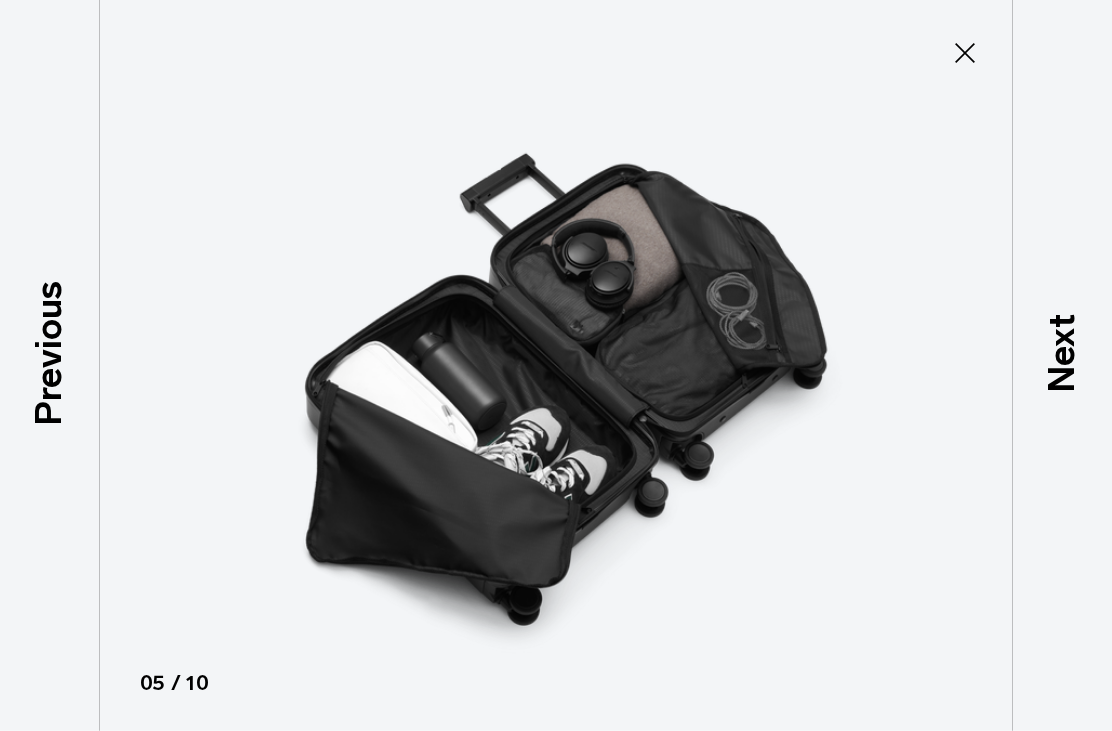 click 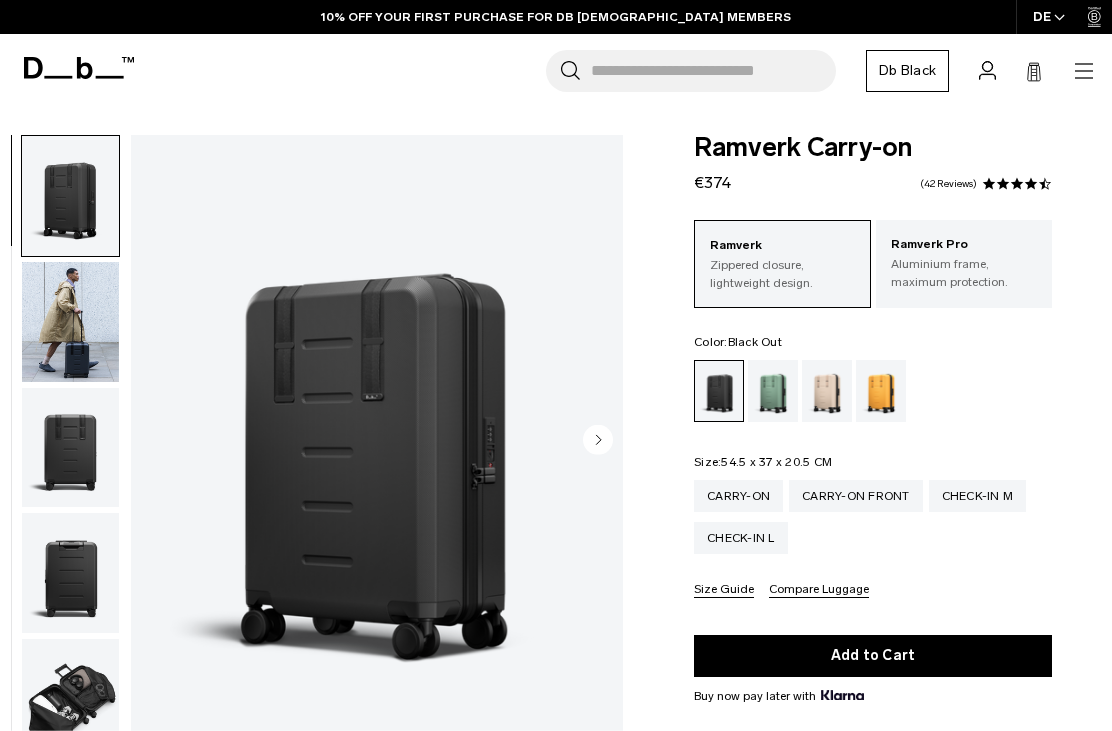 scroll, scrollTop: 0, scrollLeft: 0, axis: both 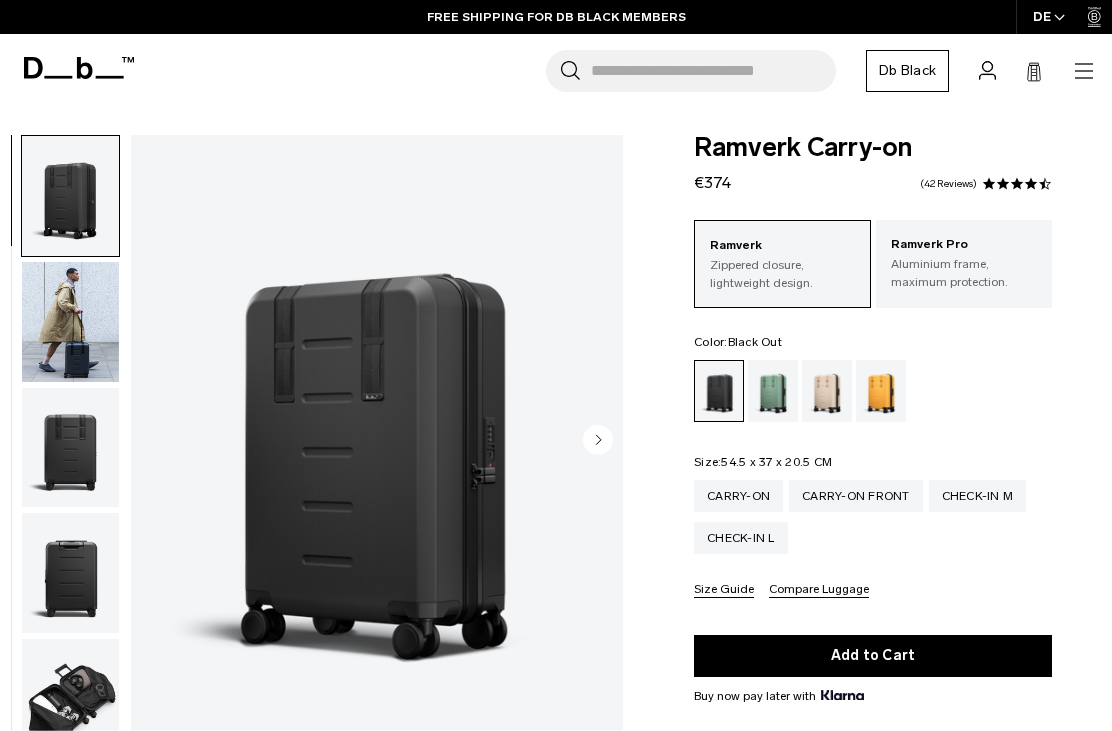 click 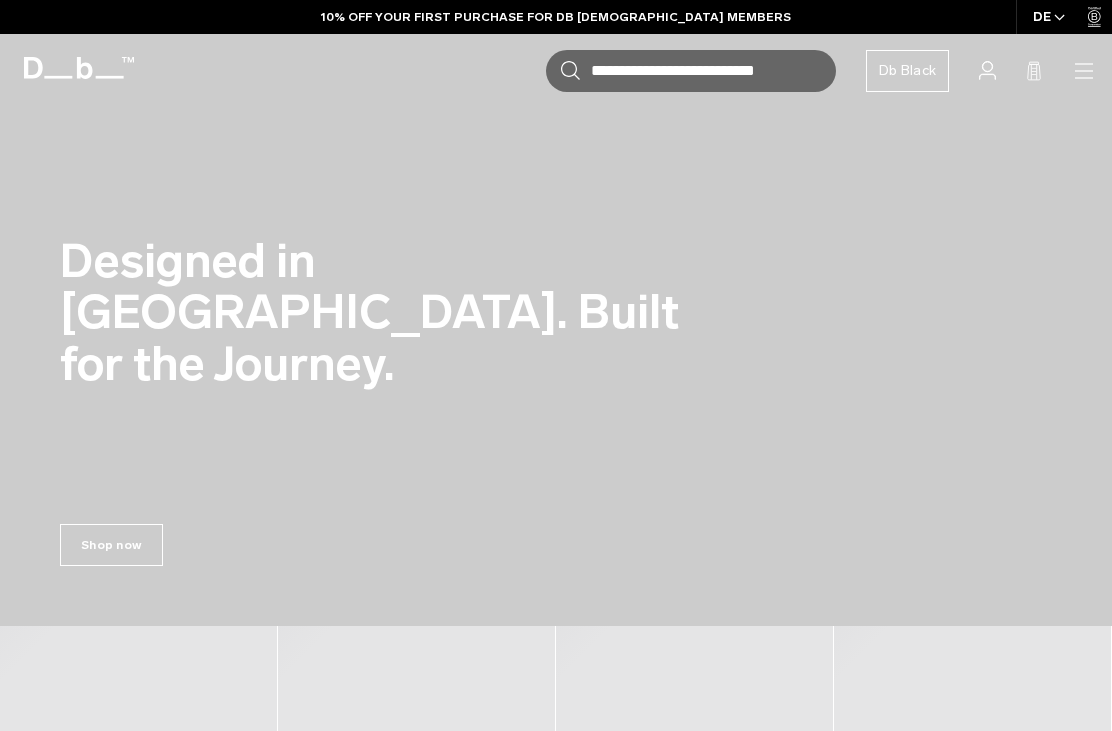 scroll, scrollTop: 0, scrollLeft: 0, axis: both 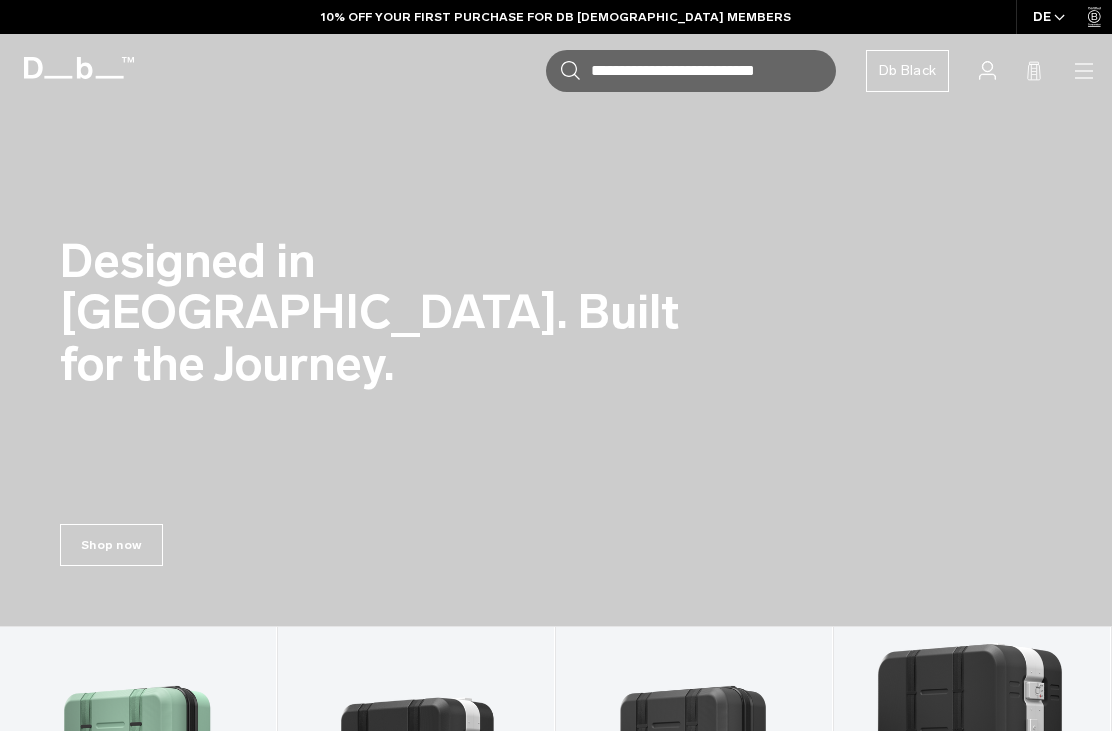 click 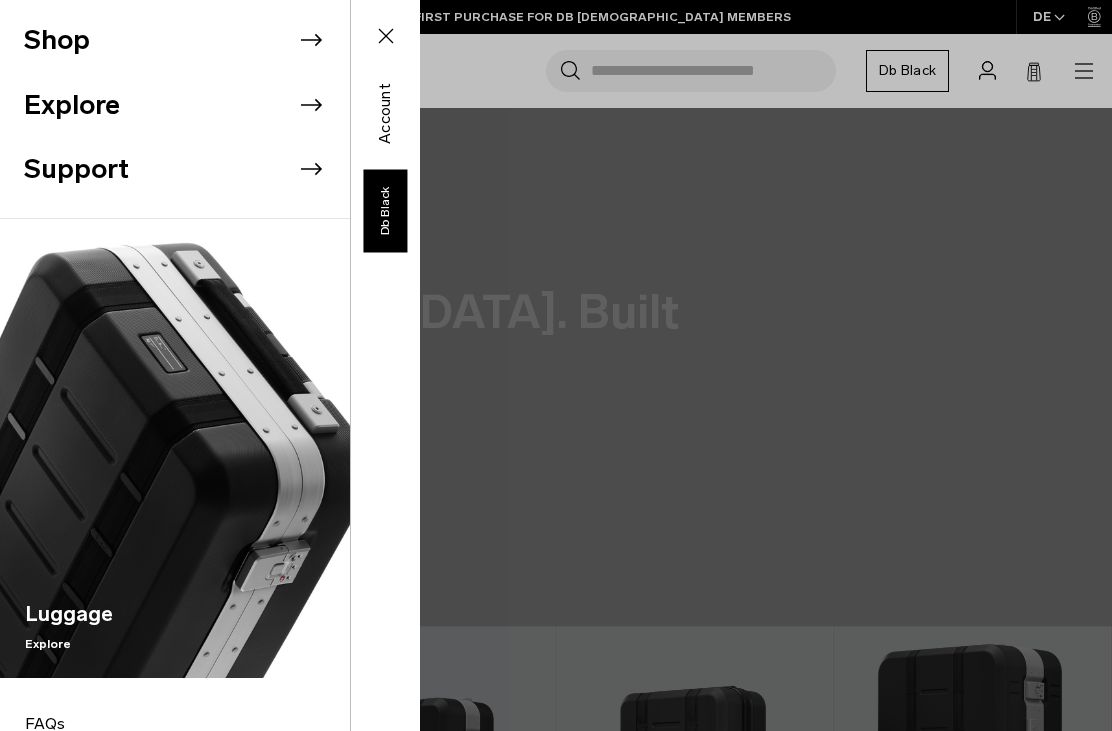 click on "Shop" at bounding box center (187, 40) 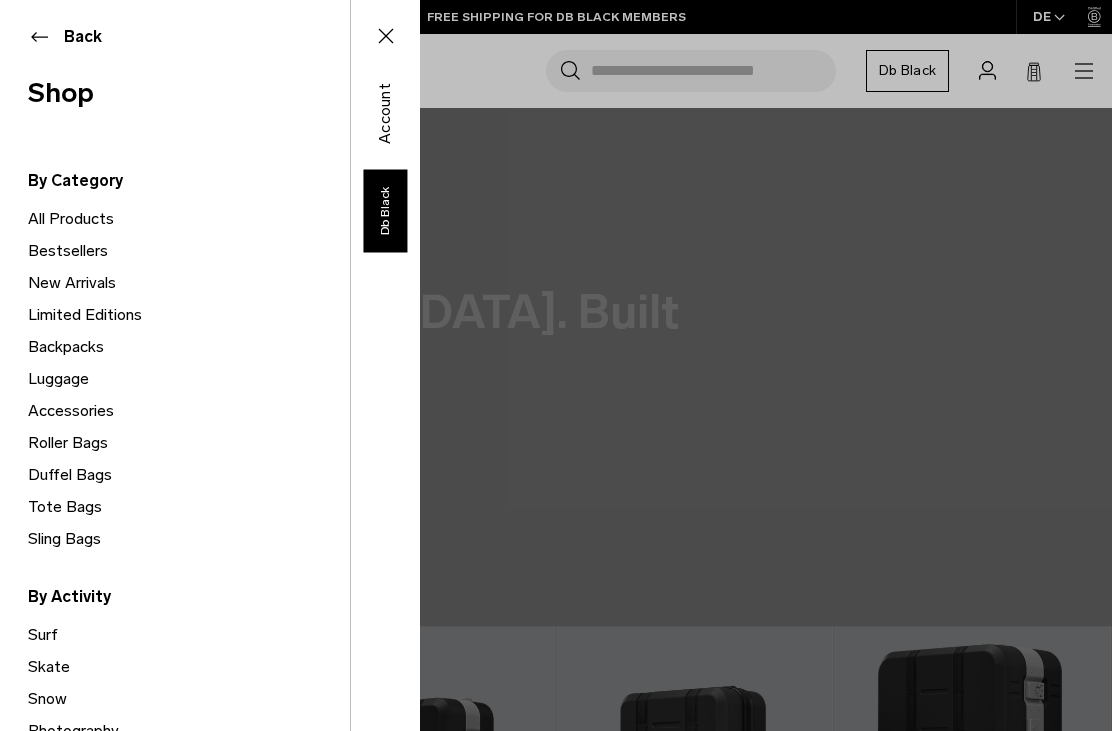 click on "Backpacks" at bounding box center [189, 347] 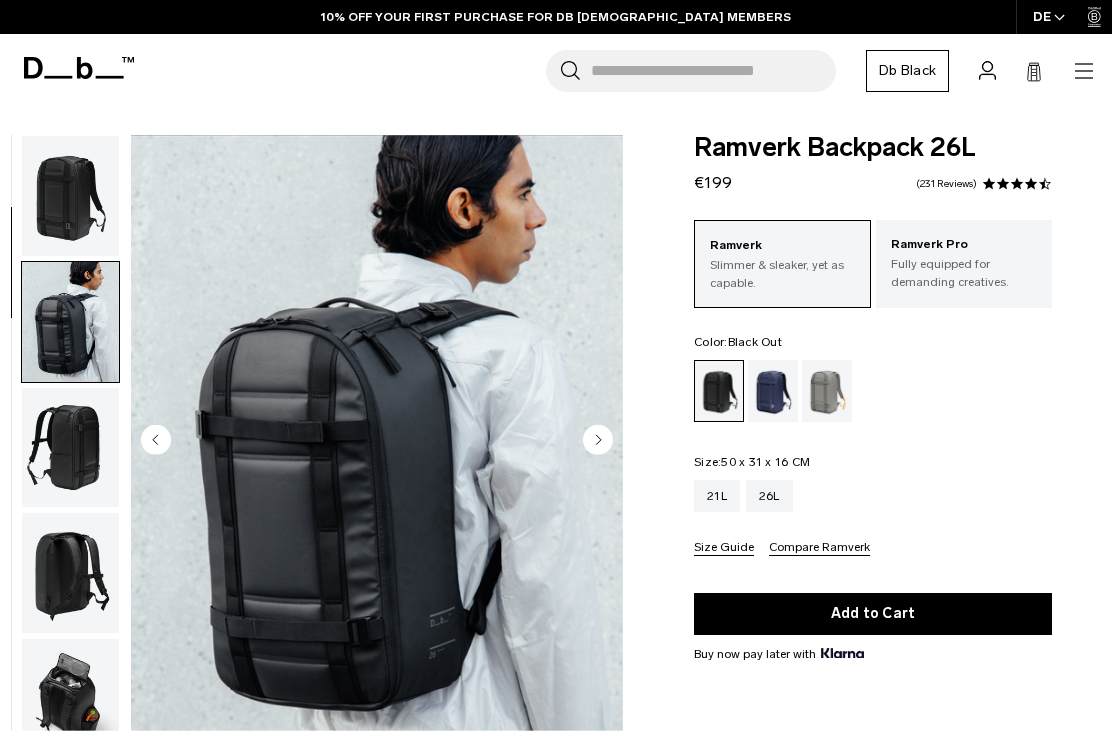 scroll, scrollTop: 0, scrollLeft: 0, axis: both 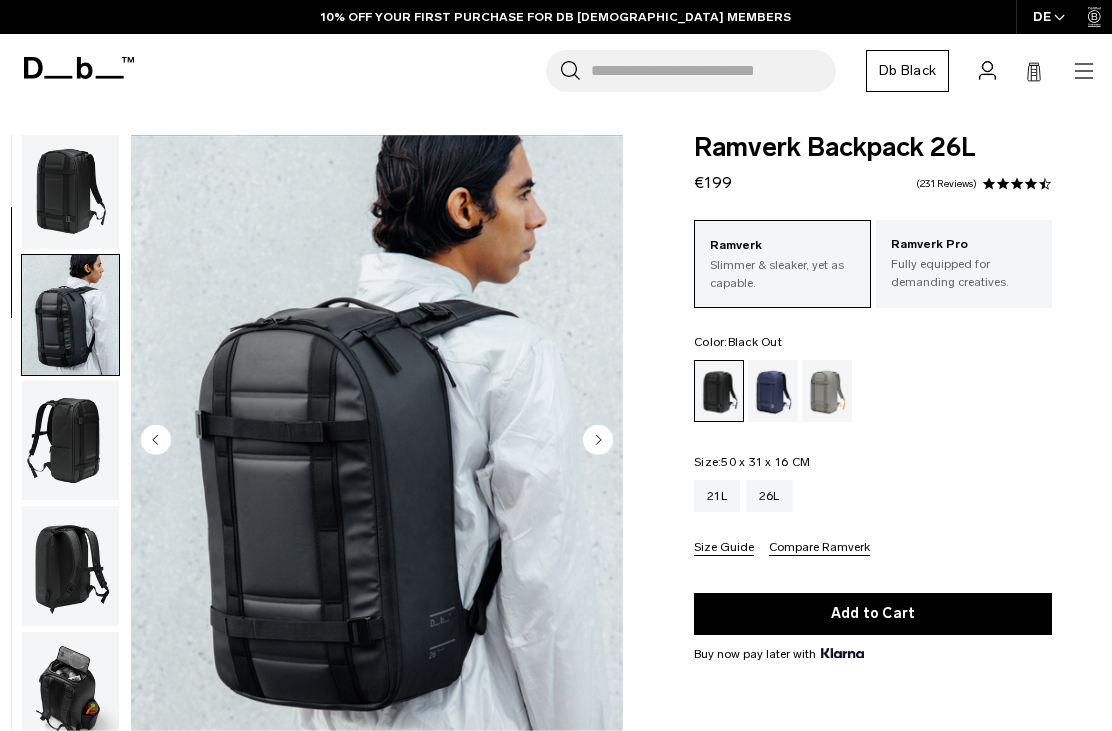 click at bounding box center (70, 315) 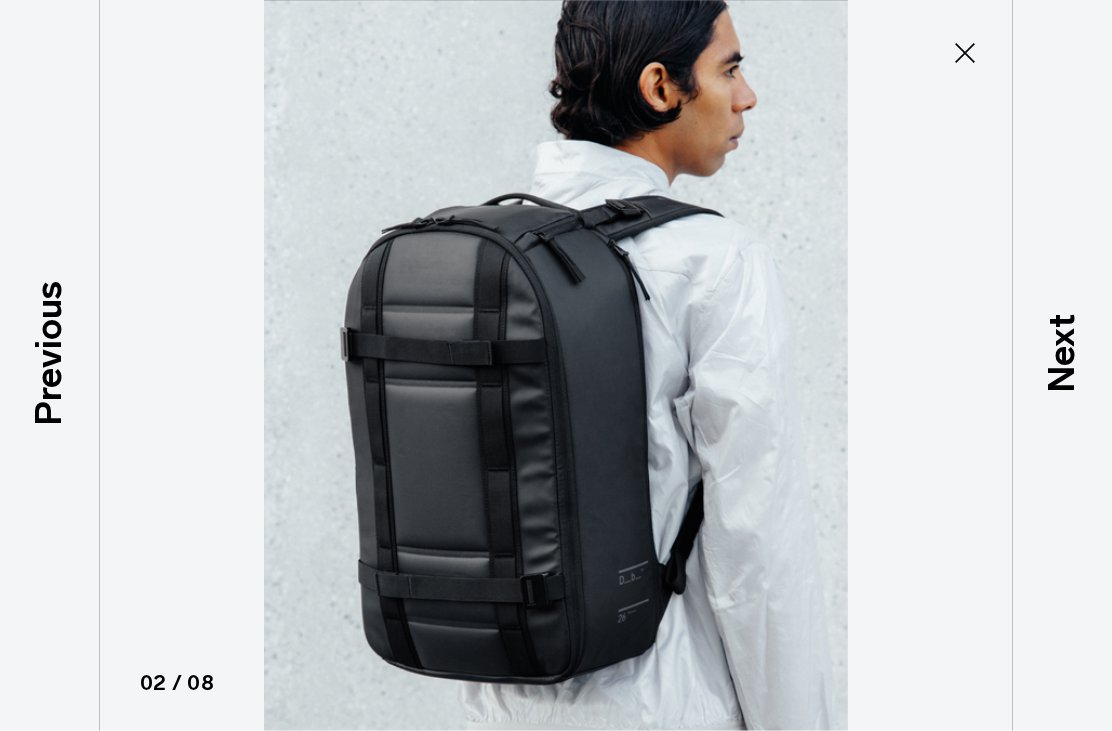 click 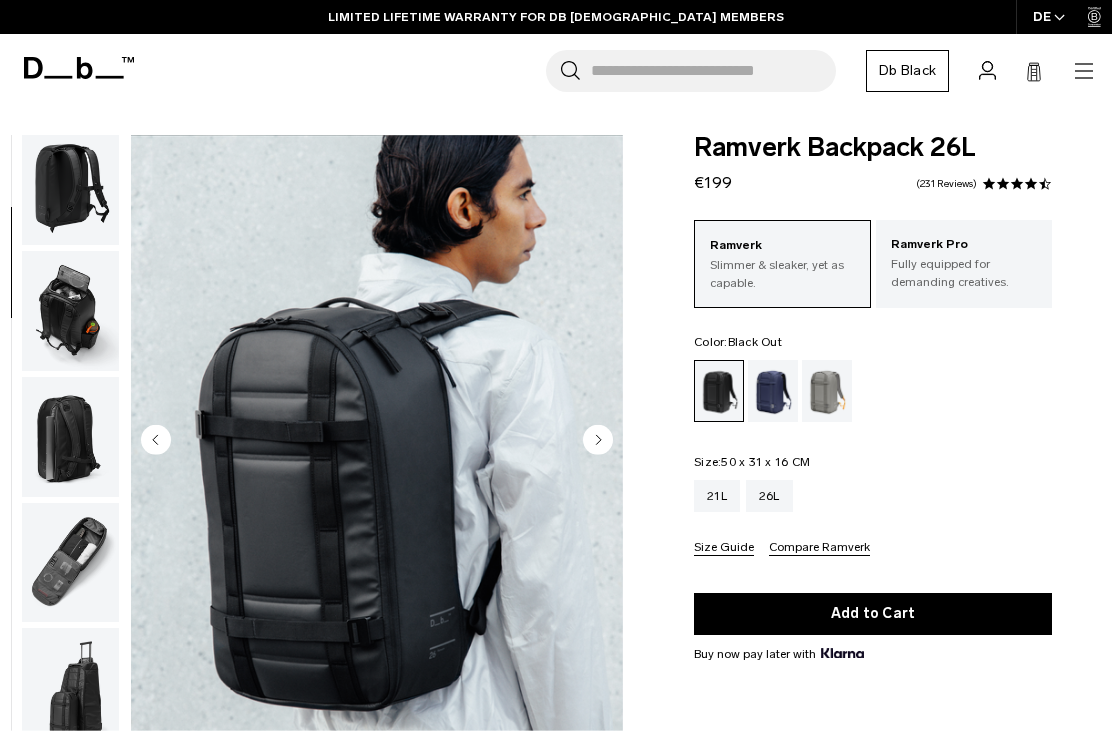 scroll, scrollTop: 400, scrollLeft: 0, axis: vertical 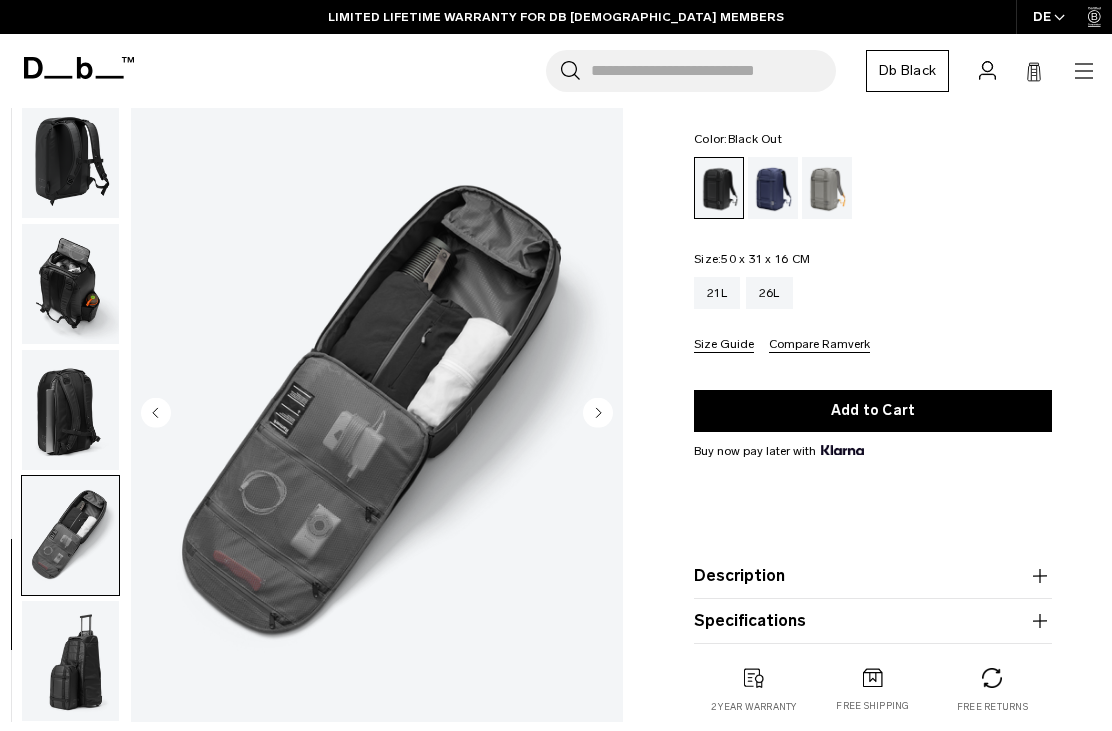 click at bounding box center (70, 410) 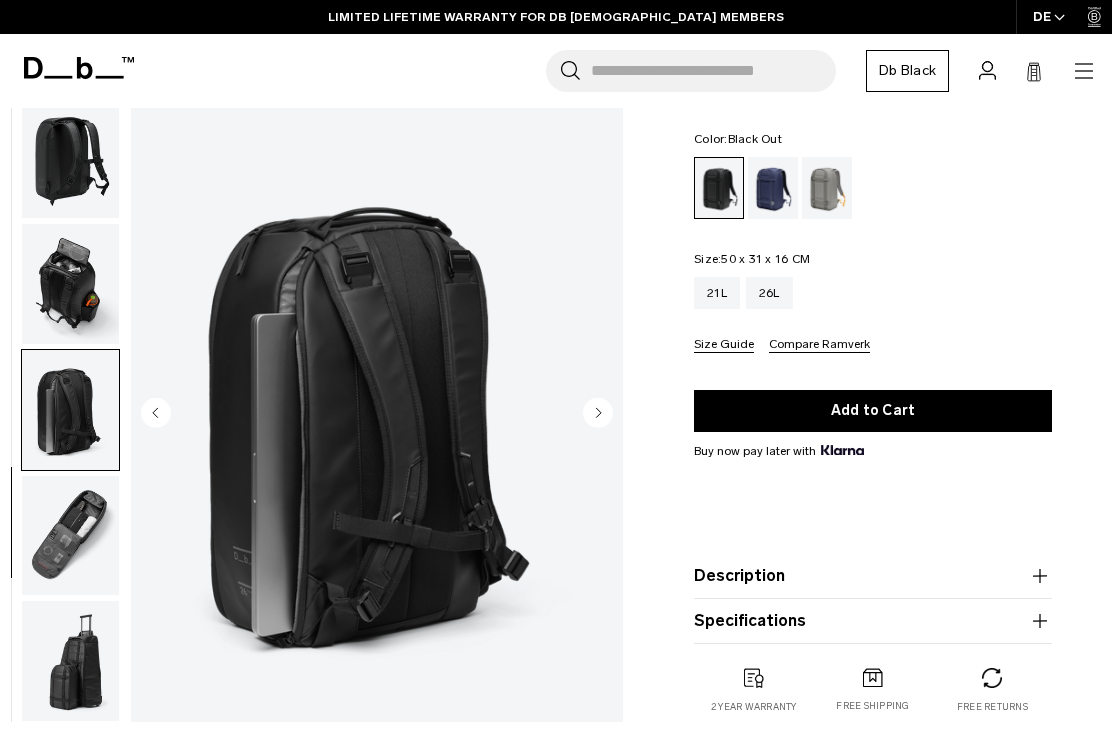click at bounding box center (70, 284) 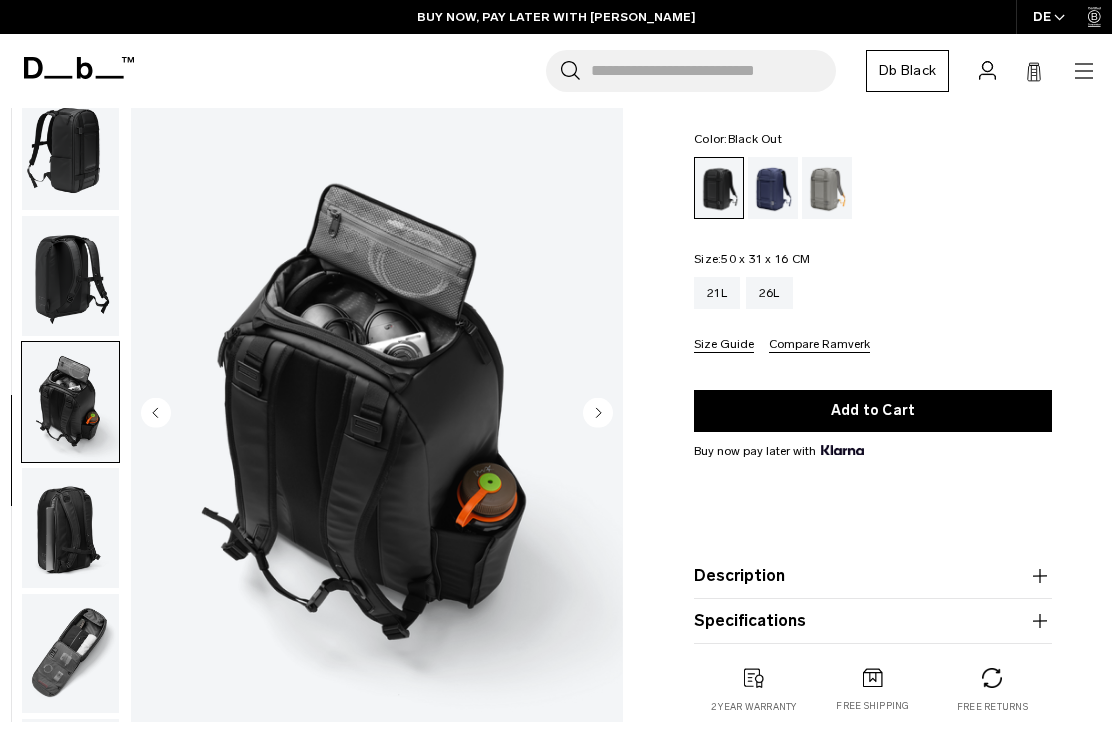 click at bounding box center [70, 276] 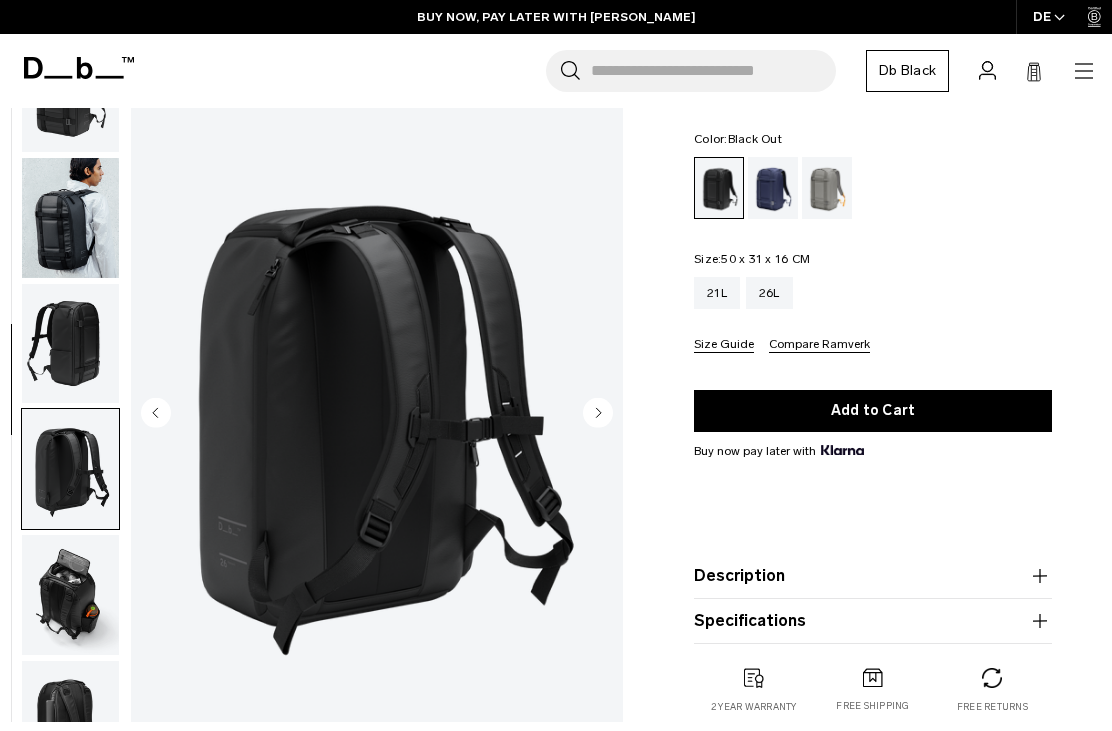 click at bounding box center [70, 344] 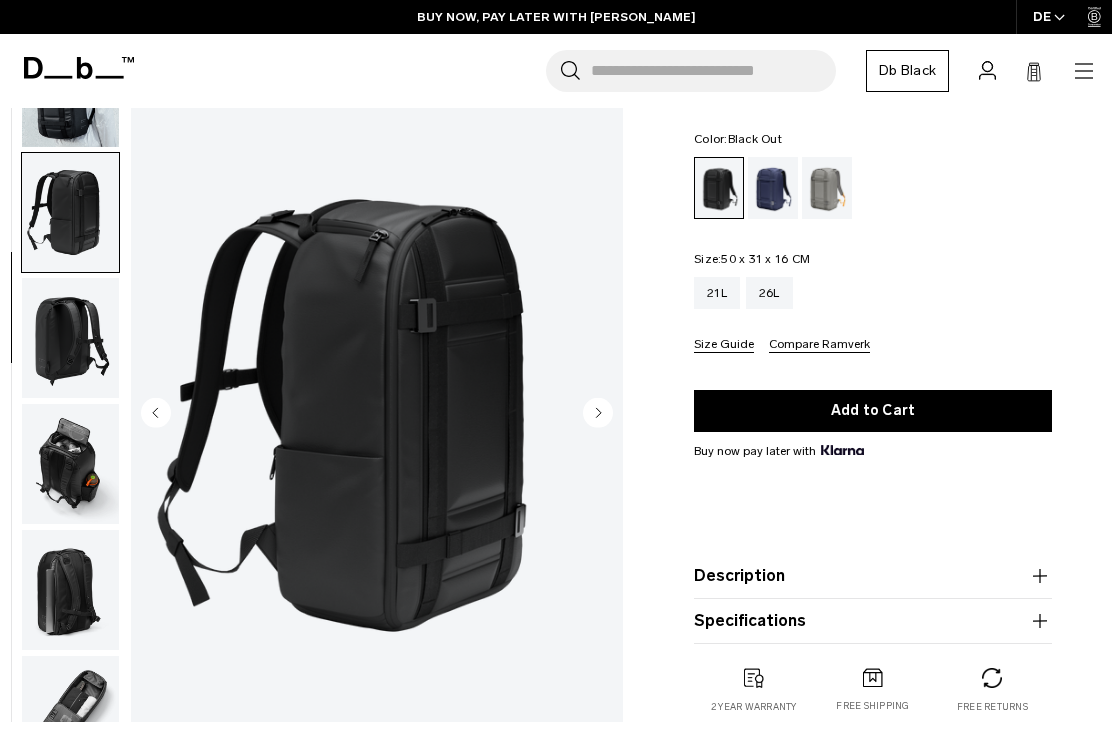 scroll, scrollTop: 255, scrollLeft: 0, axis: vertical 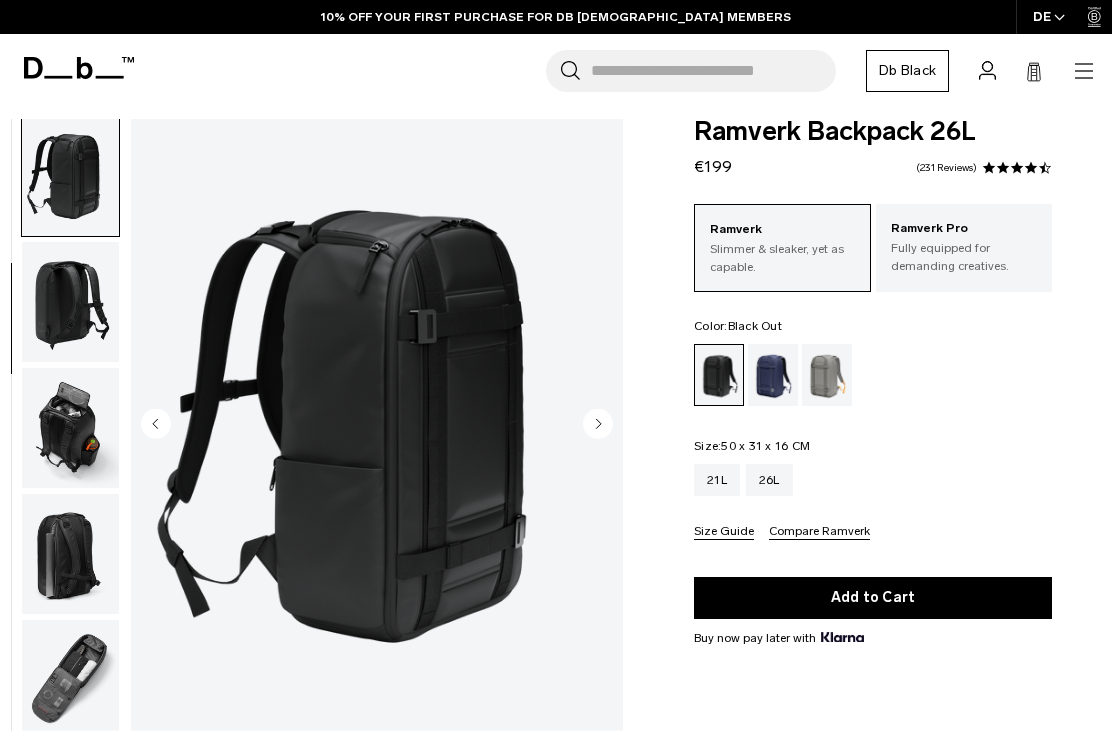 click on "Fully equipped for demanding creatives." at bounding box center [964, 257] 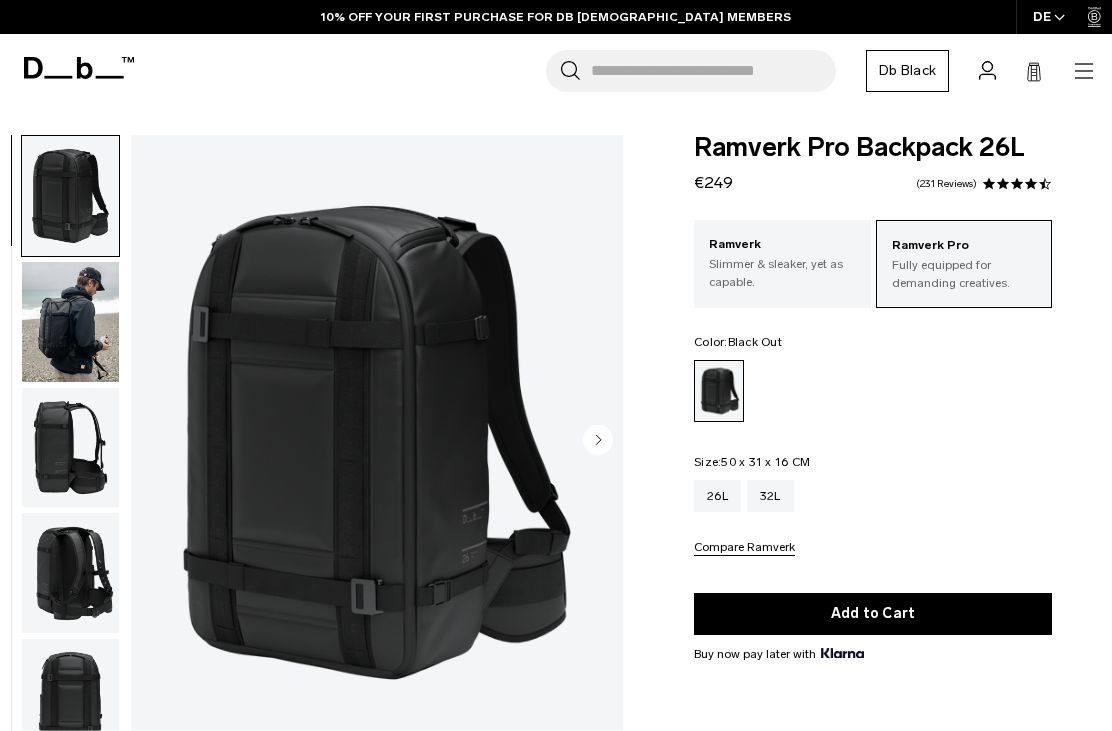 click at bounding box center (70, 322) 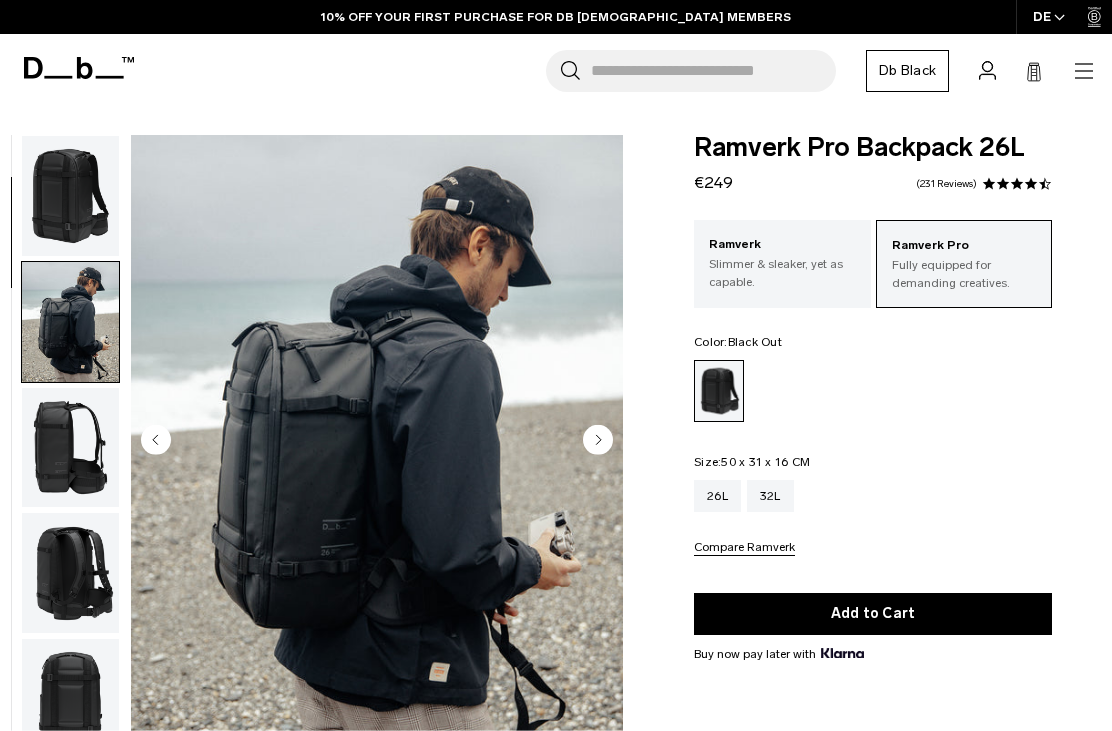 scroll, scrollTop: 127, scrollLeft: 0, axis: vertical 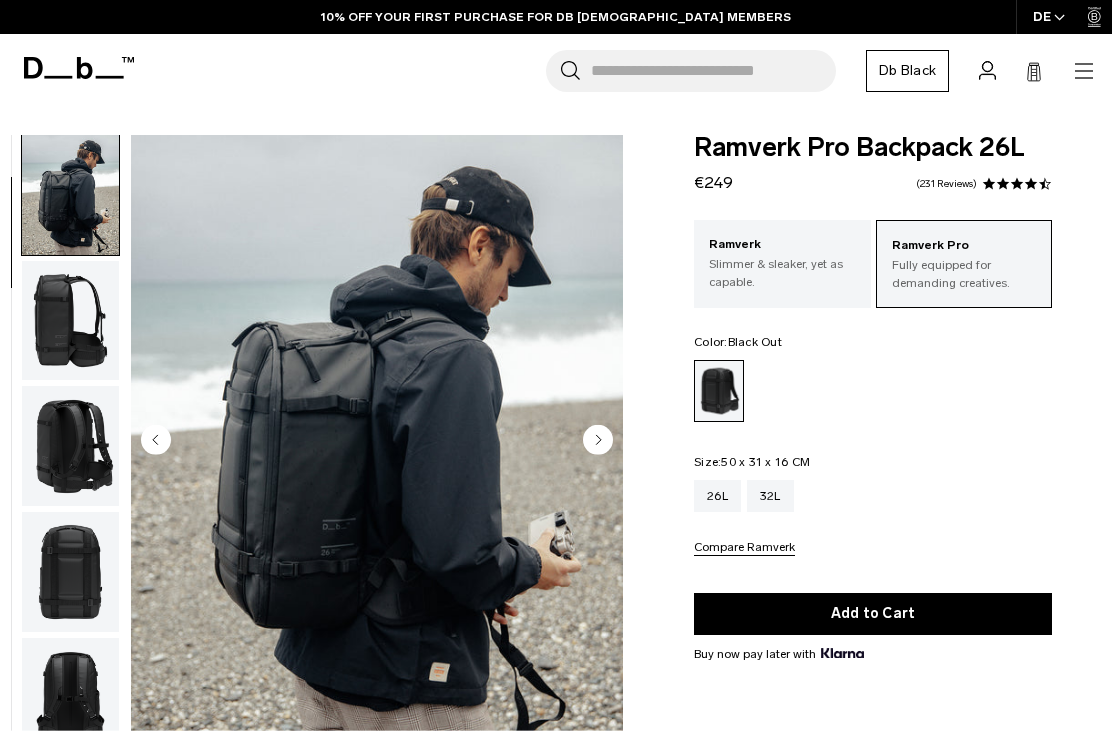 click at bounding box center (70, 446) 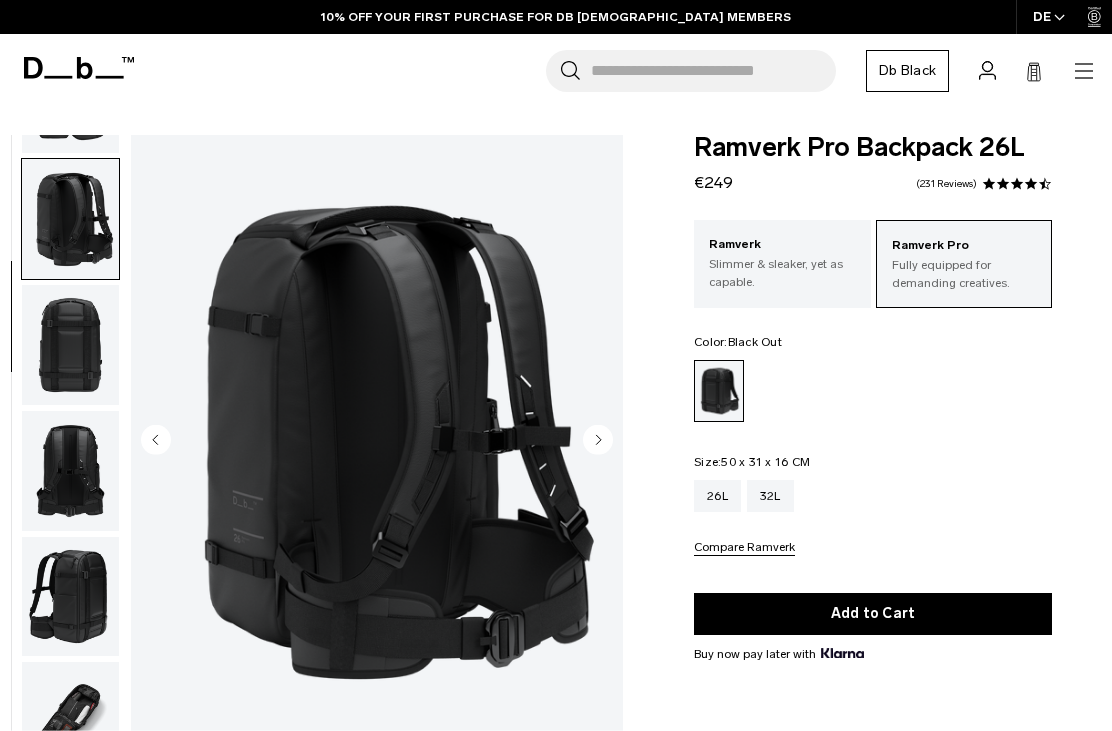 scroll, scrollTop: 382, scrollLeft: 0, axis: vertical 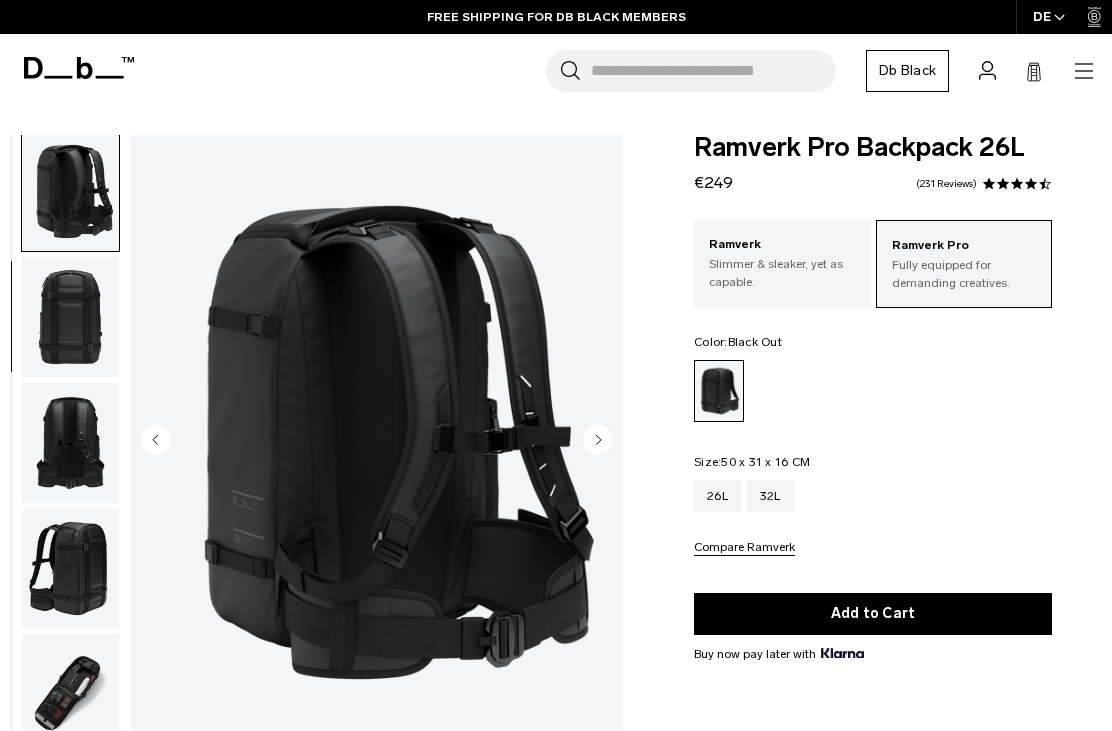 click on "Slimmer & sleaker, yet as capable." at bounding box center [782, 273] 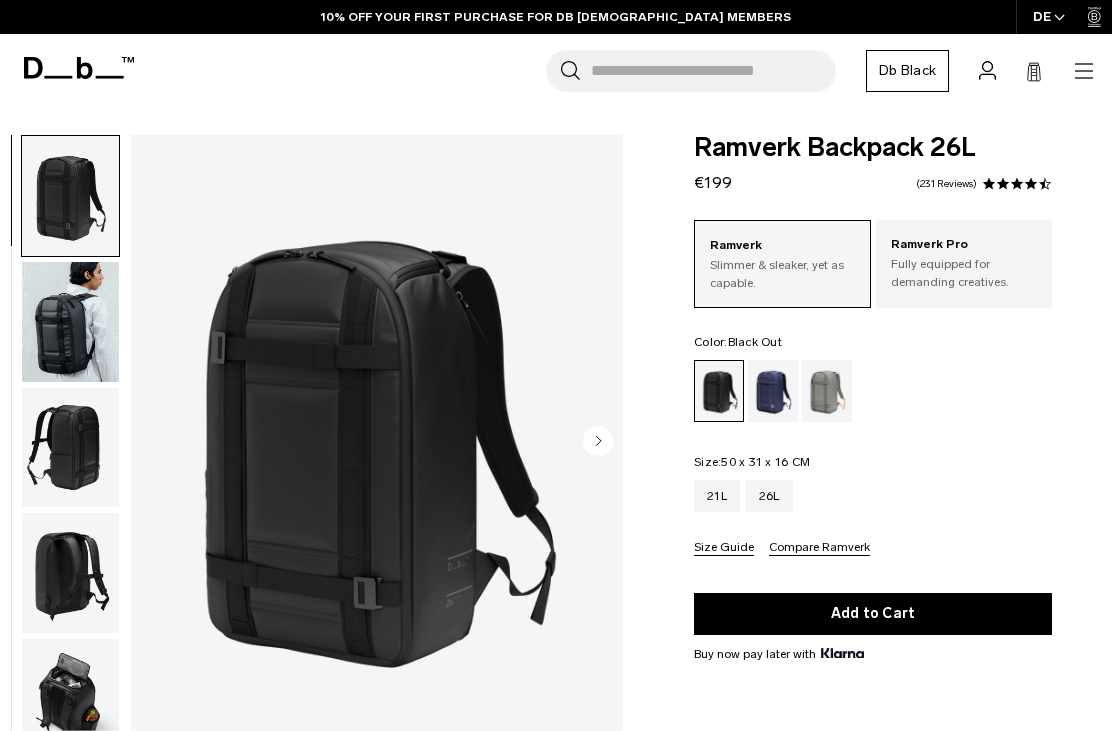click at bounding box center (70, 573) 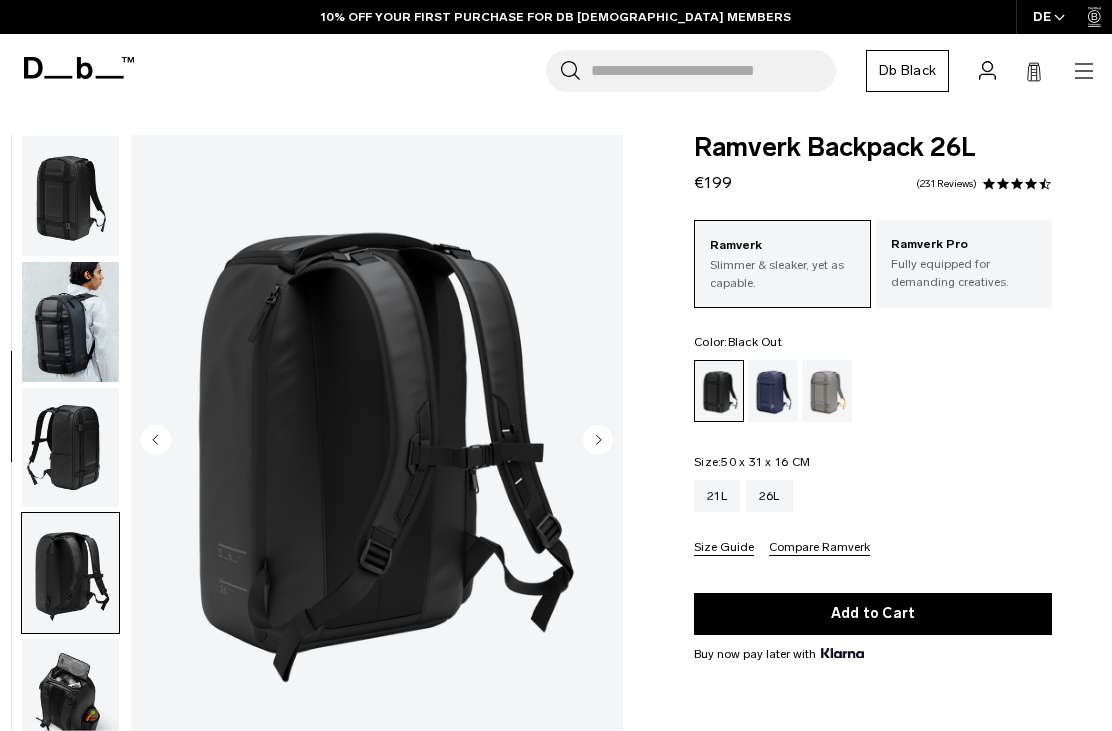 scroll, scrollTop: 0, scrollLeft: 0, axis: both 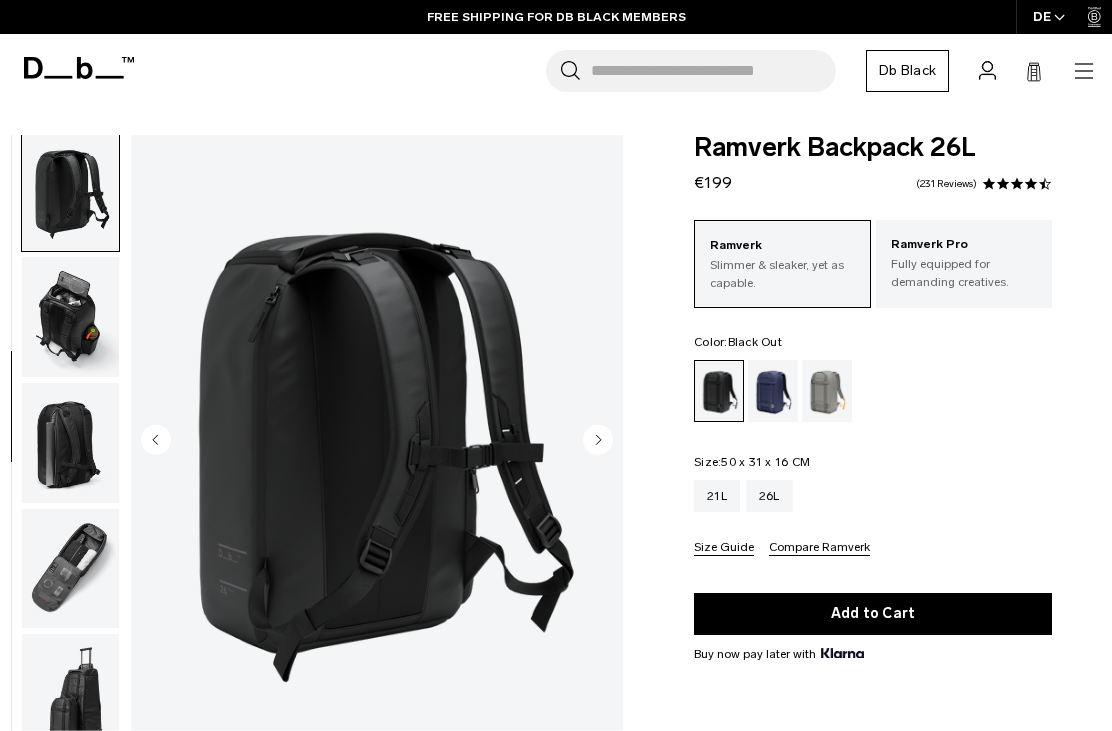 click on "Ramverk Pro
Fully equipped for demanding creatives." at bounding box center (964, 263) 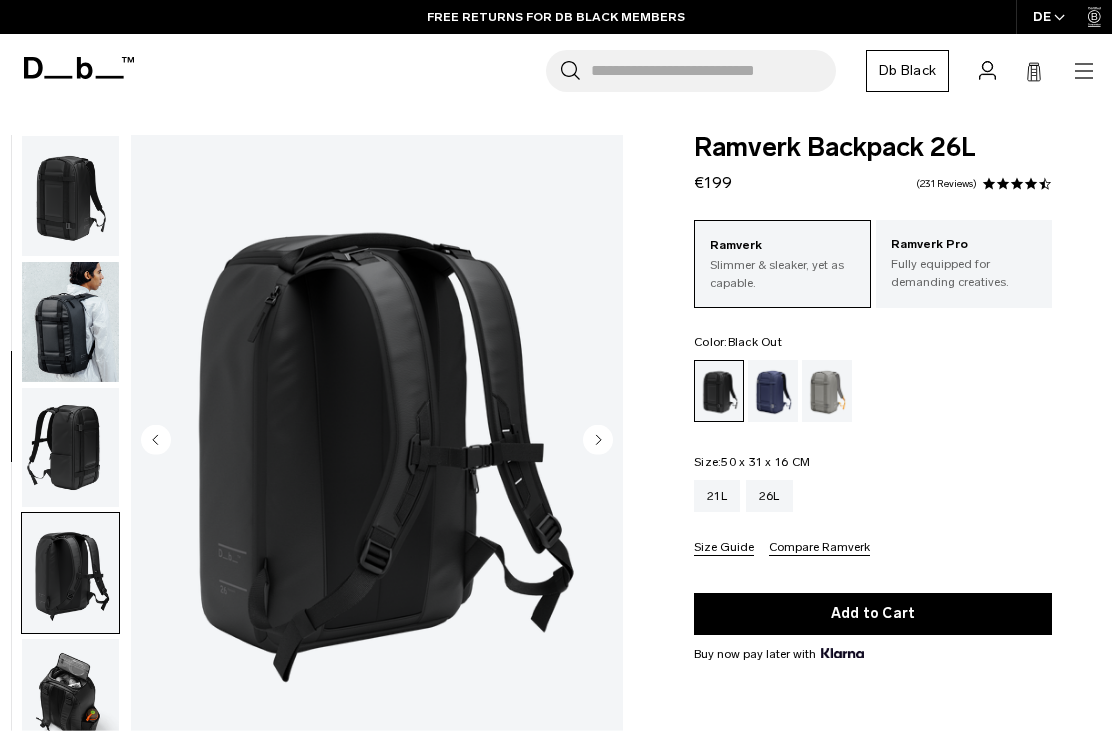 scroll, scrollTop: 0, scrollLeft: 0, axis: both 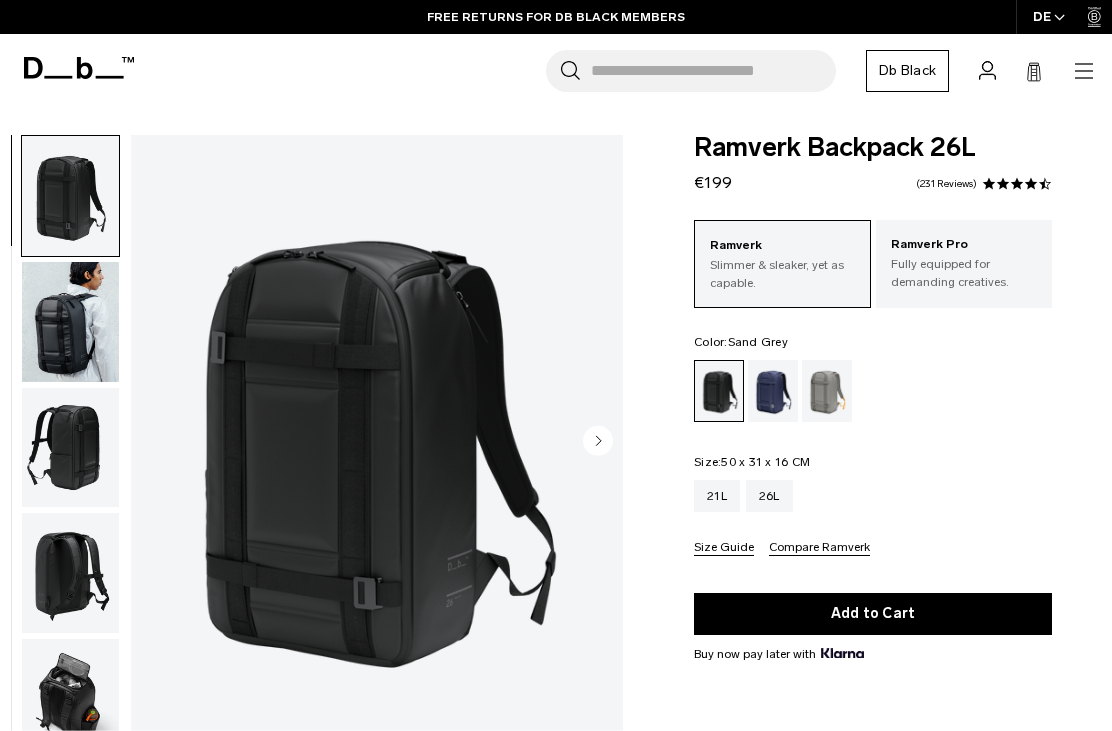 click at bounding box center (827, 391) 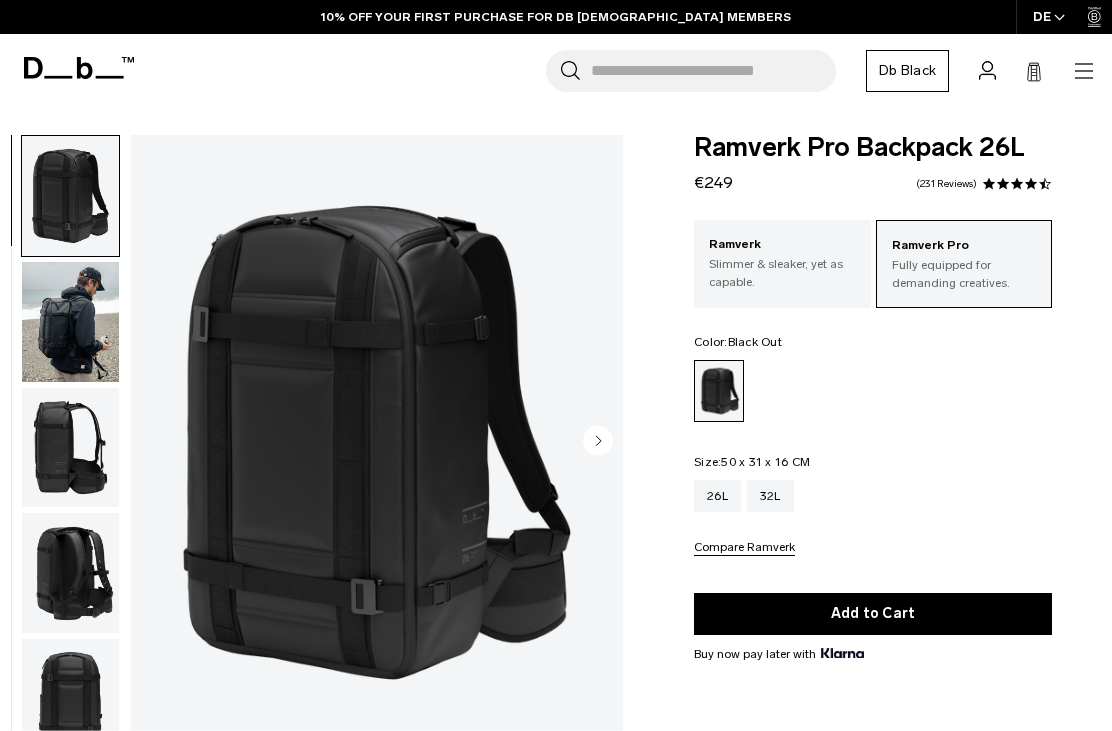 scroll, scrollTop: 0, scrollLeft: 0, axis: both 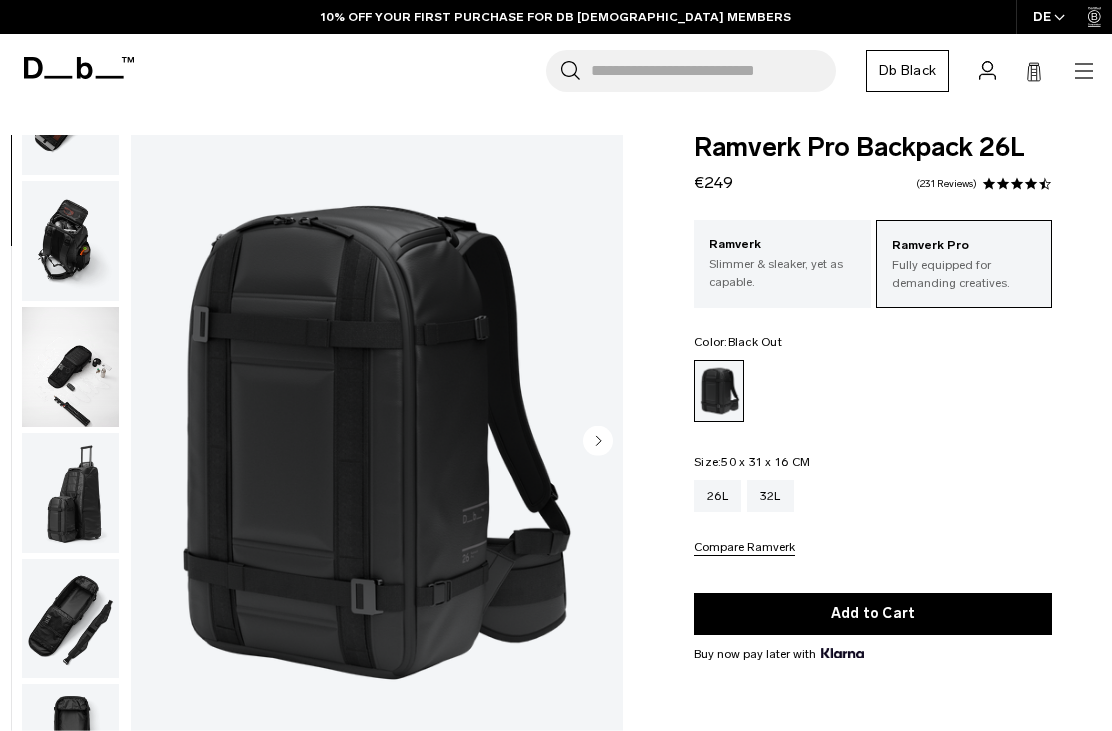 click at bounding box center [70, 367] 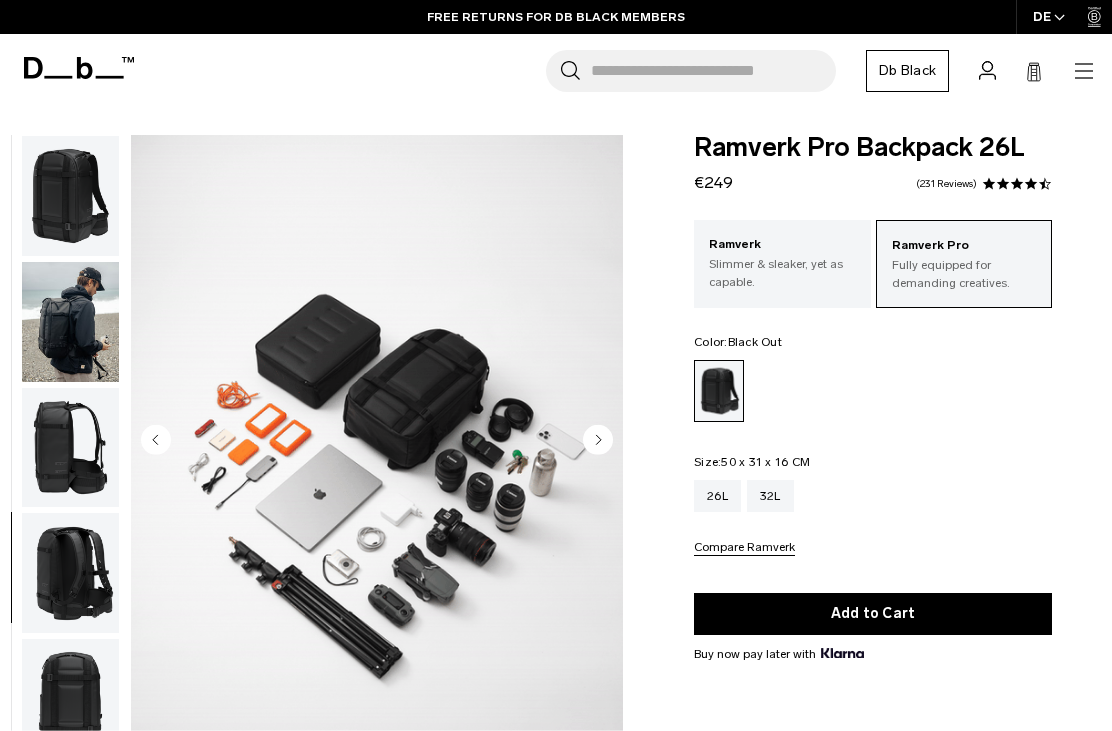 scroll, scrollTop: 0, scrollLeft: 0, axis: both 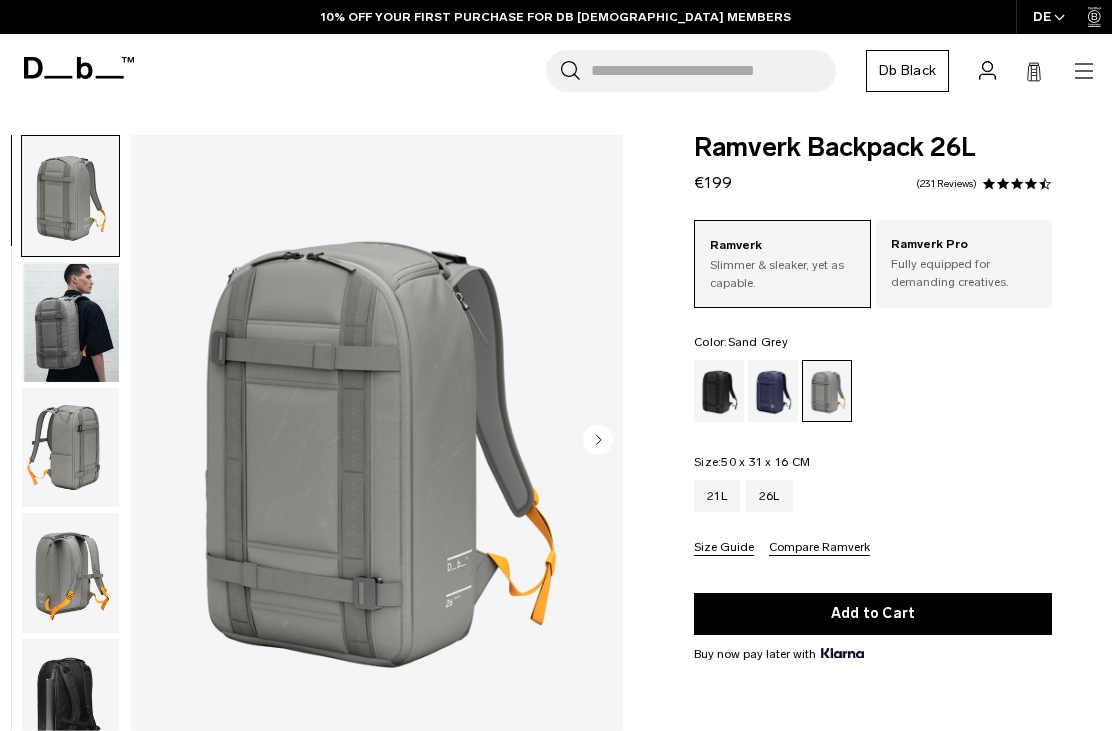 click at bounding box center (70, 322) 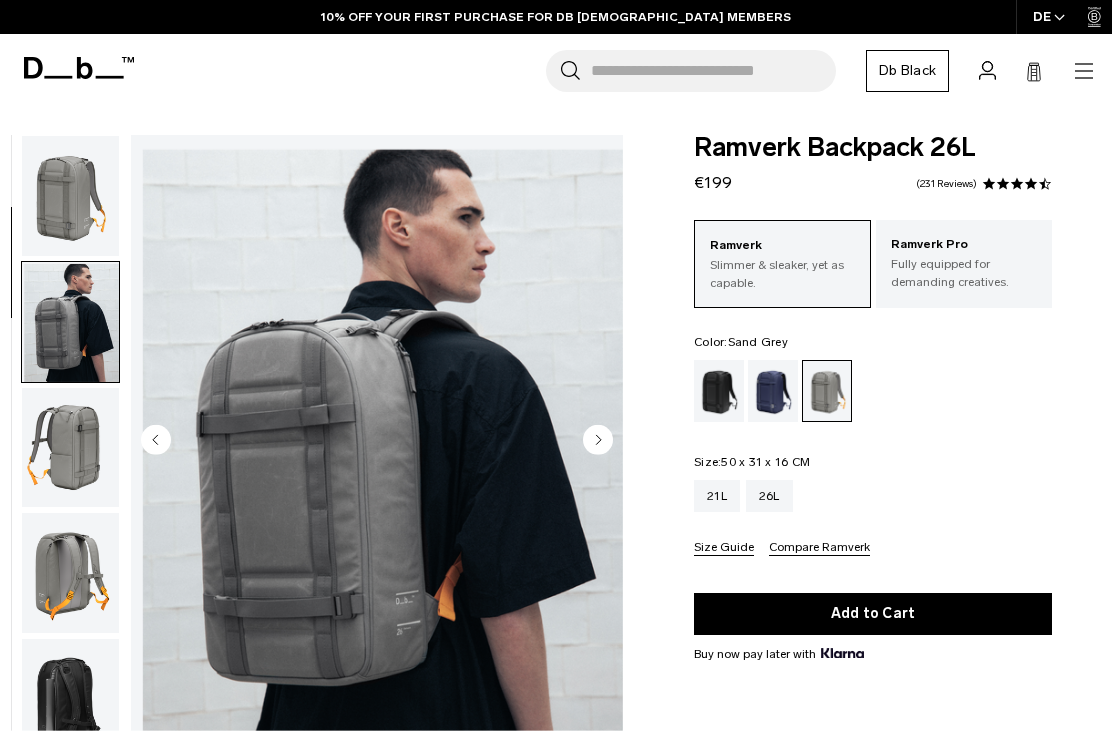 scroll, scrollTop: 0, scrollLeft: 0, axis: both 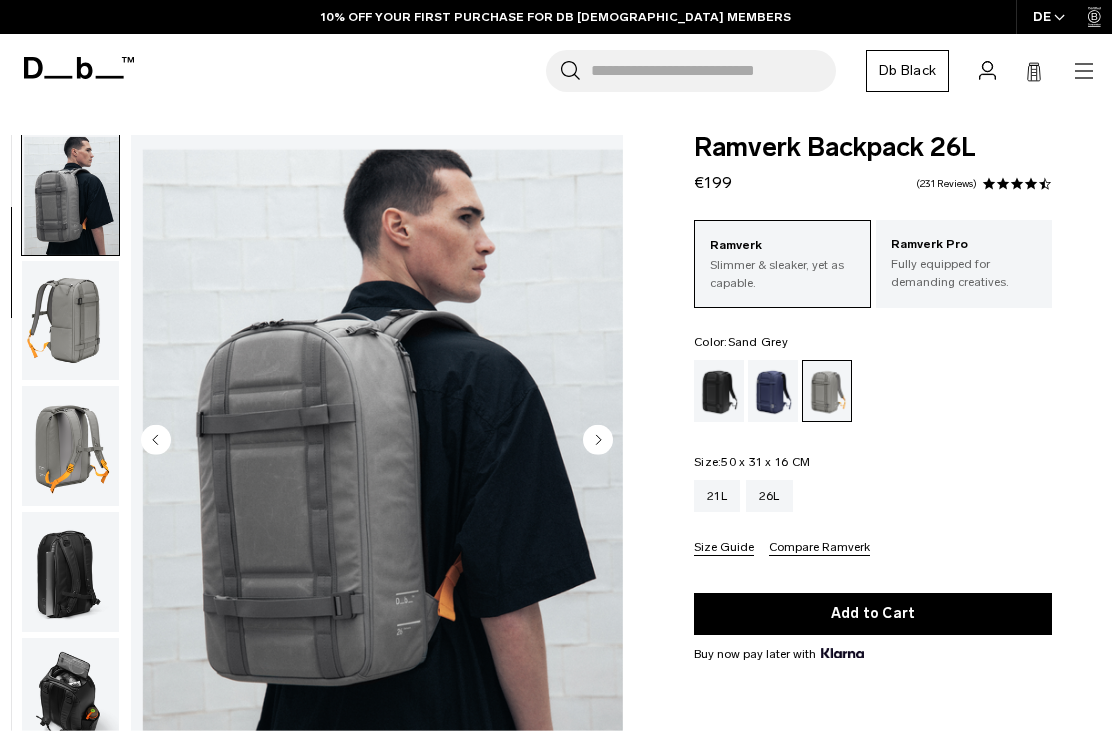 click at bounding box center (70, 321) 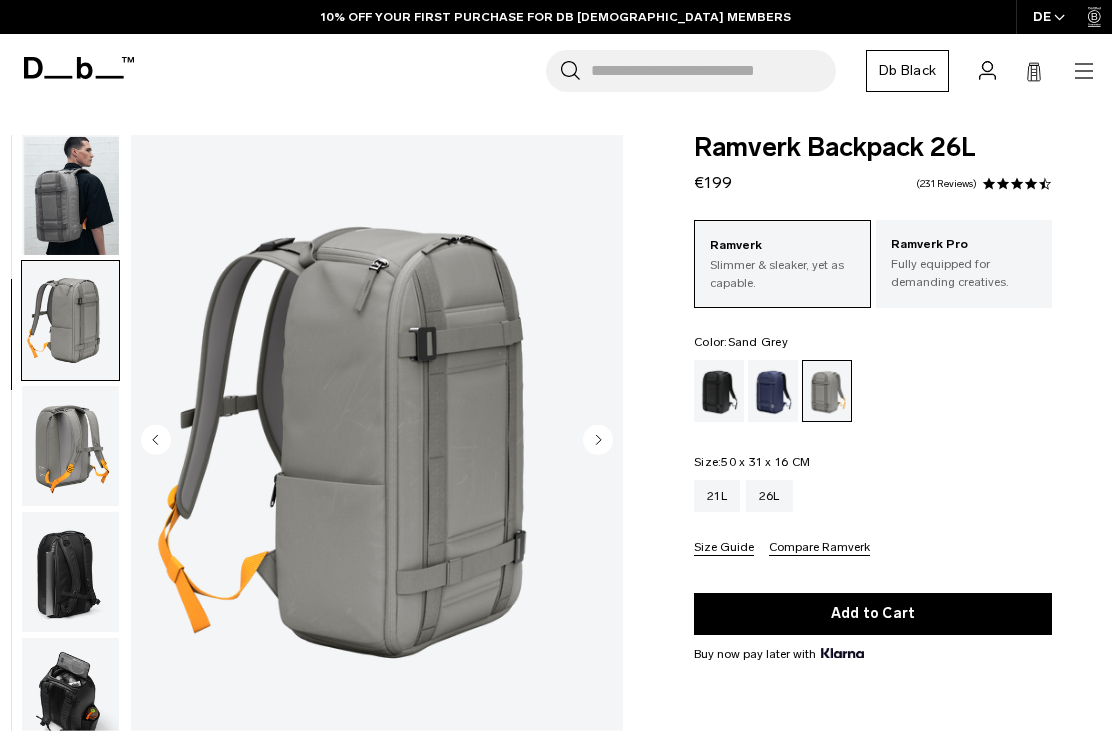 scroll, scrollTop: 162, scrollLeft: 0, axis: vertical 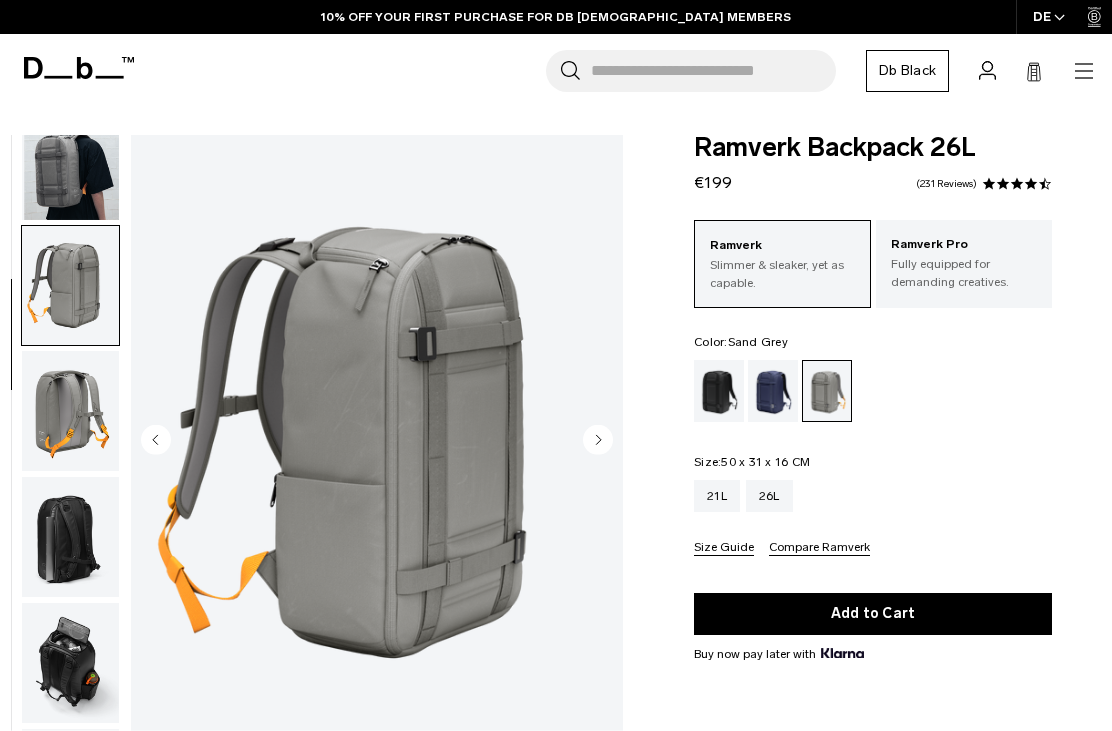 click at bounding box center (70, 411) 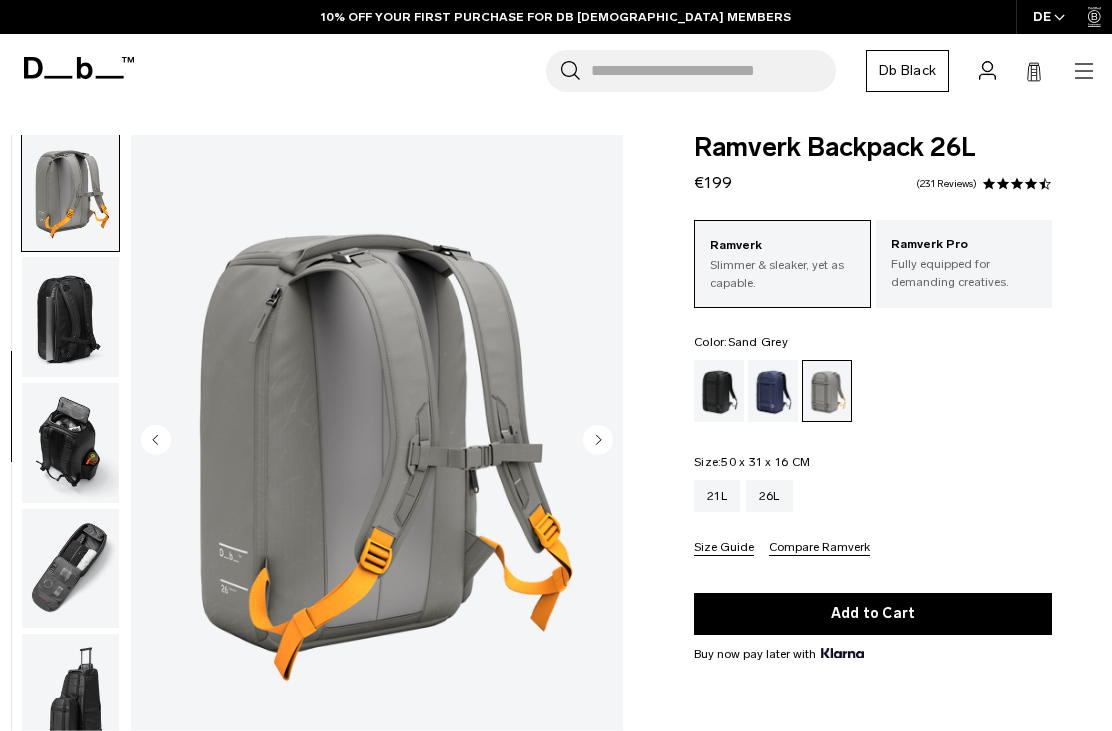 click at bounding box center [70, 317] 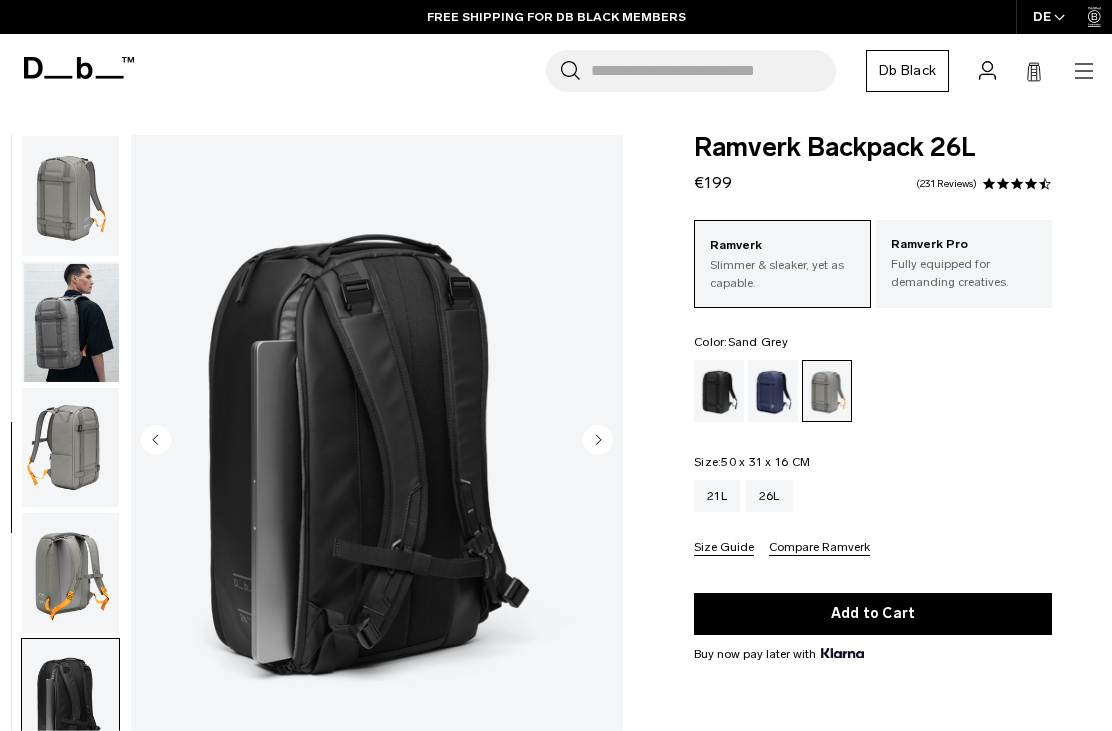 scroll, scrollTop: 0, scrollLeft: 0, axis: both 